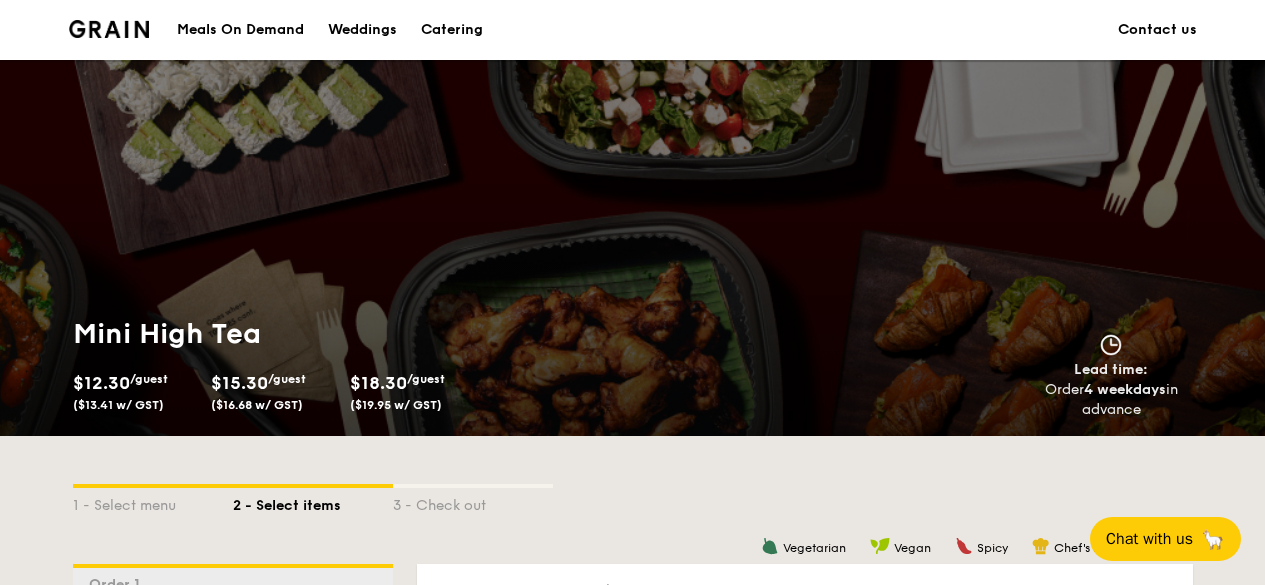 scroll, scrollTop: 580, scrollLeft: 0, axis: vertical 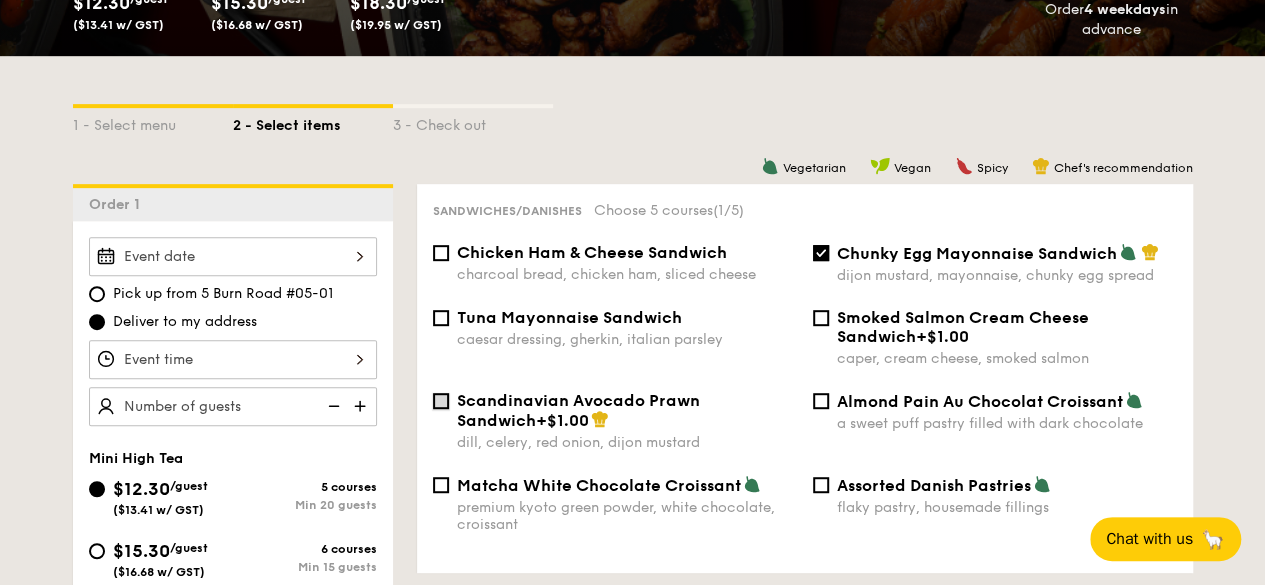 click on "Scandinavian Avocado Prawn Sandwich
+$1.00
dill, celery, red onion, dijon mustard" at bounding box center [441, 401] 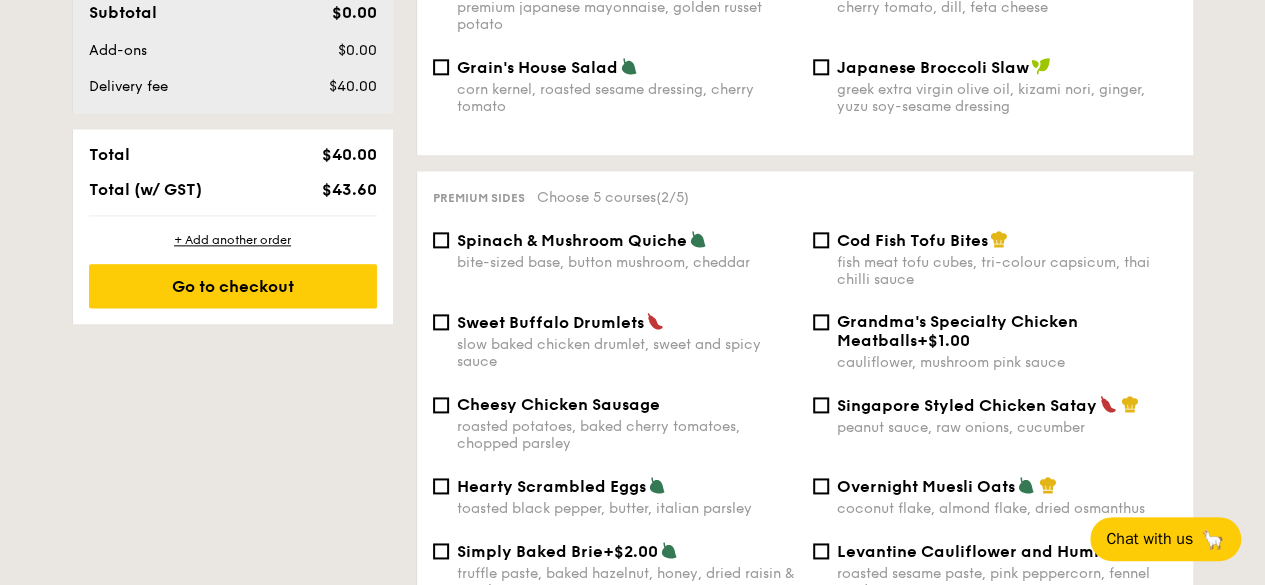 scroll, scrollTop: 1180, scrollLeft: 0, axis: vertical 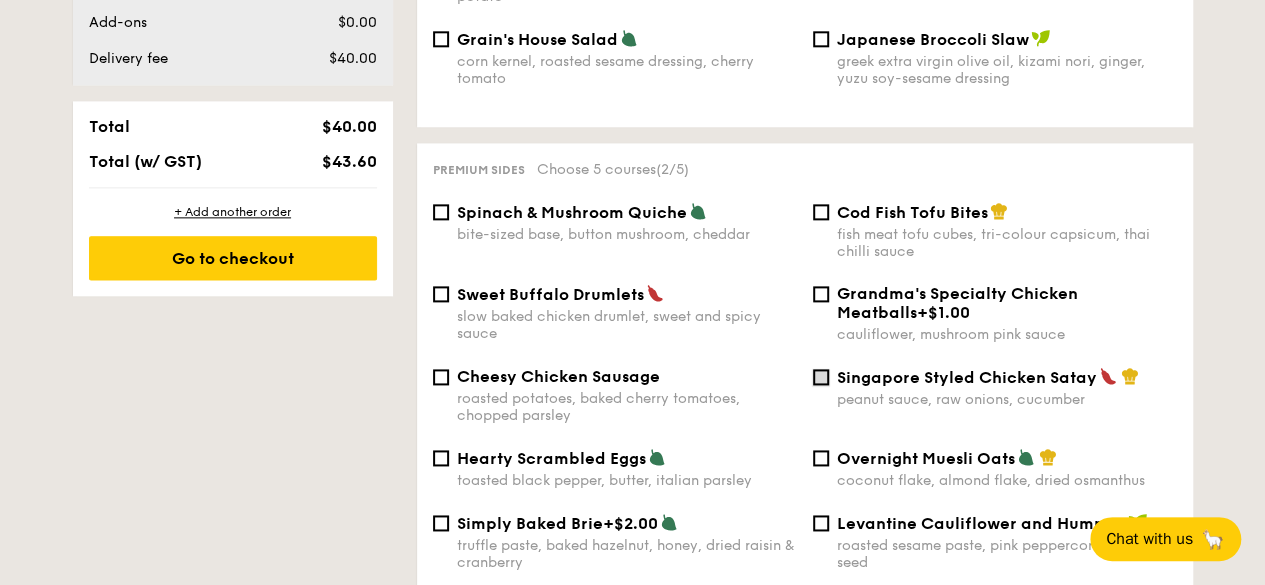 click on "Singapore Styled Chicken Satay peanut sauce, raw onions, cucumber" at bounding box center [821, 377] 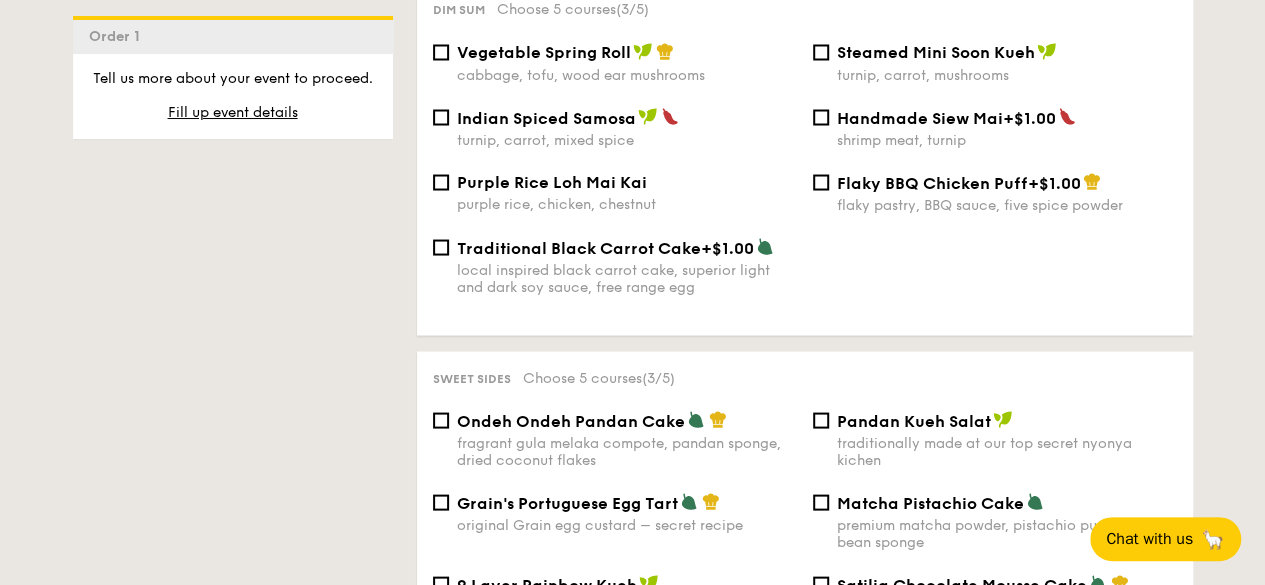 scroll, scrollTop: 1780, scrollLeft: 0, axis: vertical 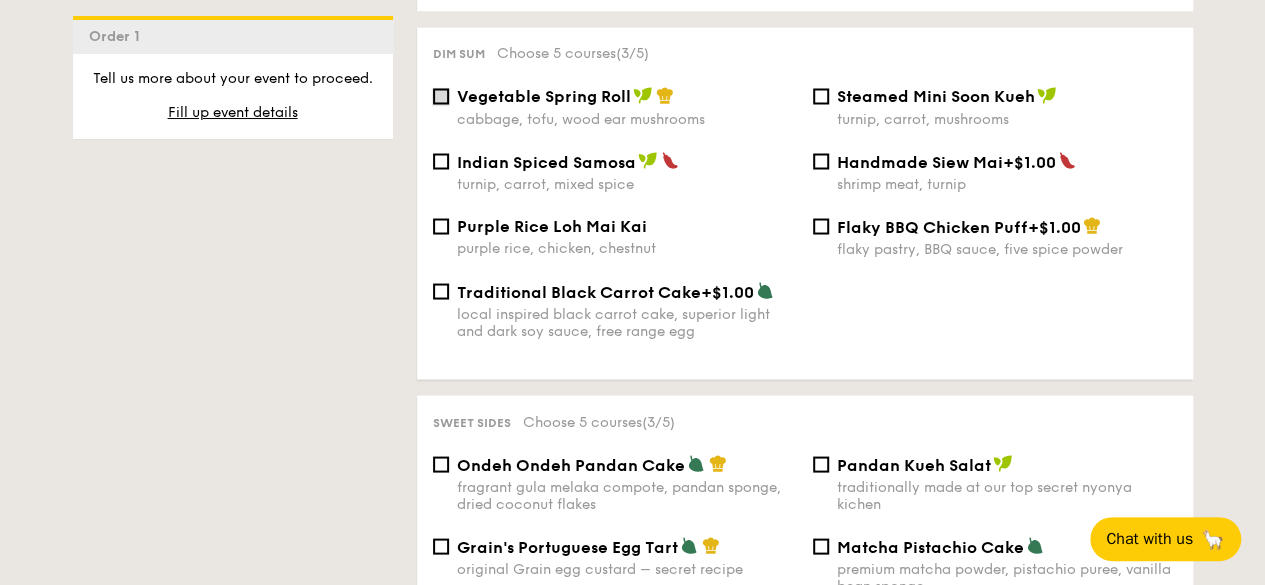click on "Vegetable Spring Roll cabbage, tofu, wood ear mushrooms" at bounding box center (441, 96) 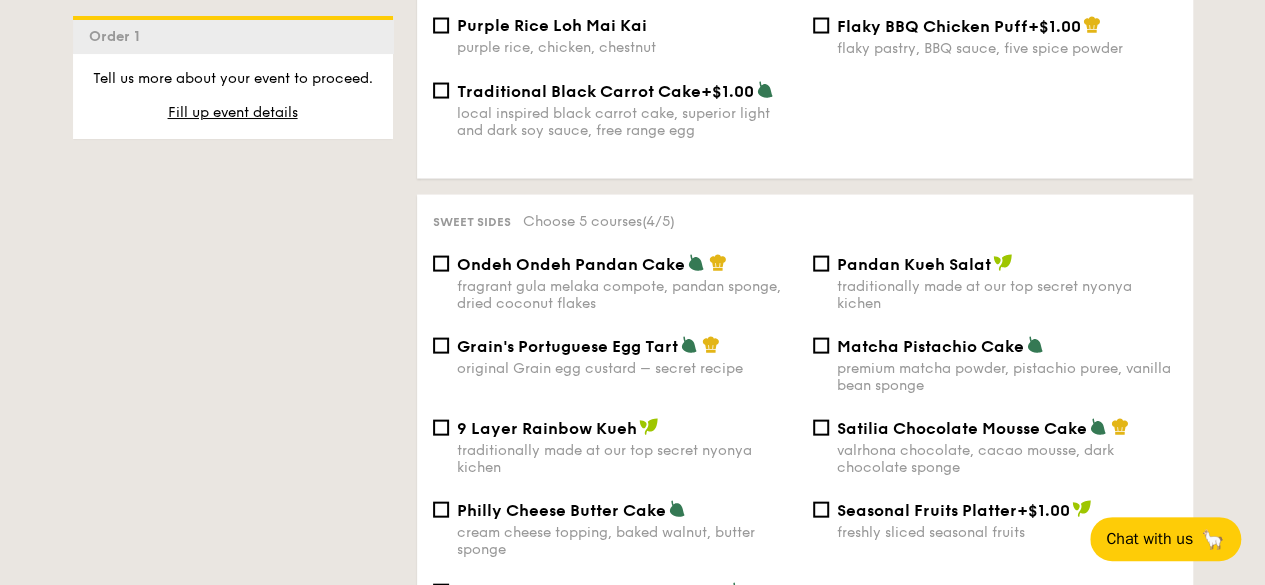 scroll, scrollTop: 2080, scrollLeft: 0, axis: vertical 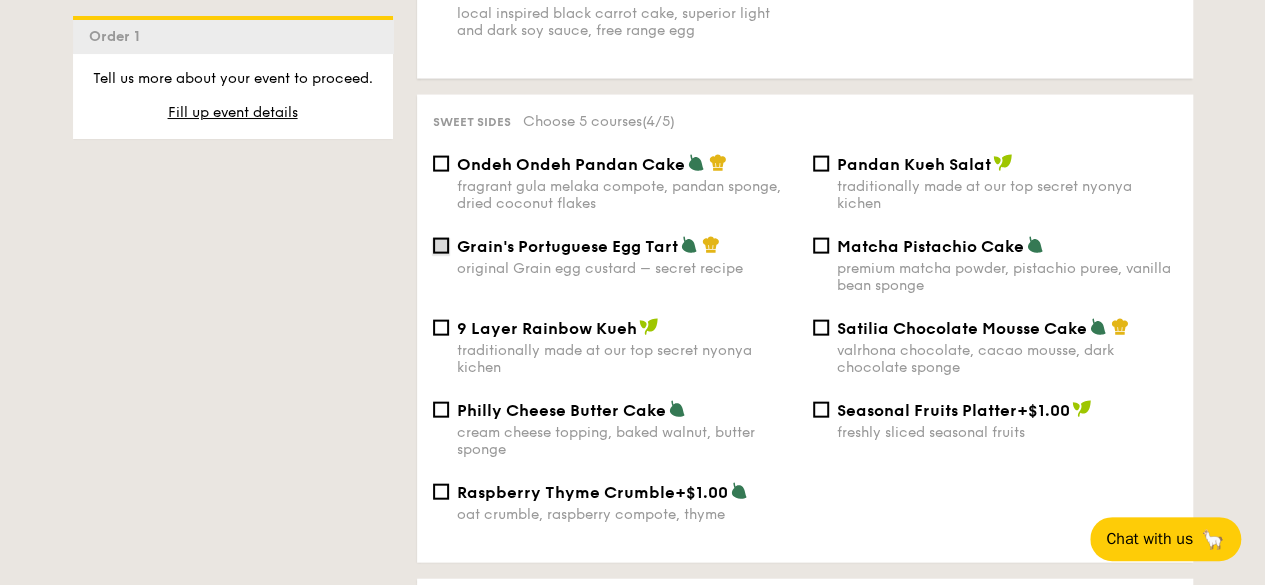 click on "Grain's Portuguese Egg Tart original Grain egg custard – secret recipe" at bounding box center [441, 246] 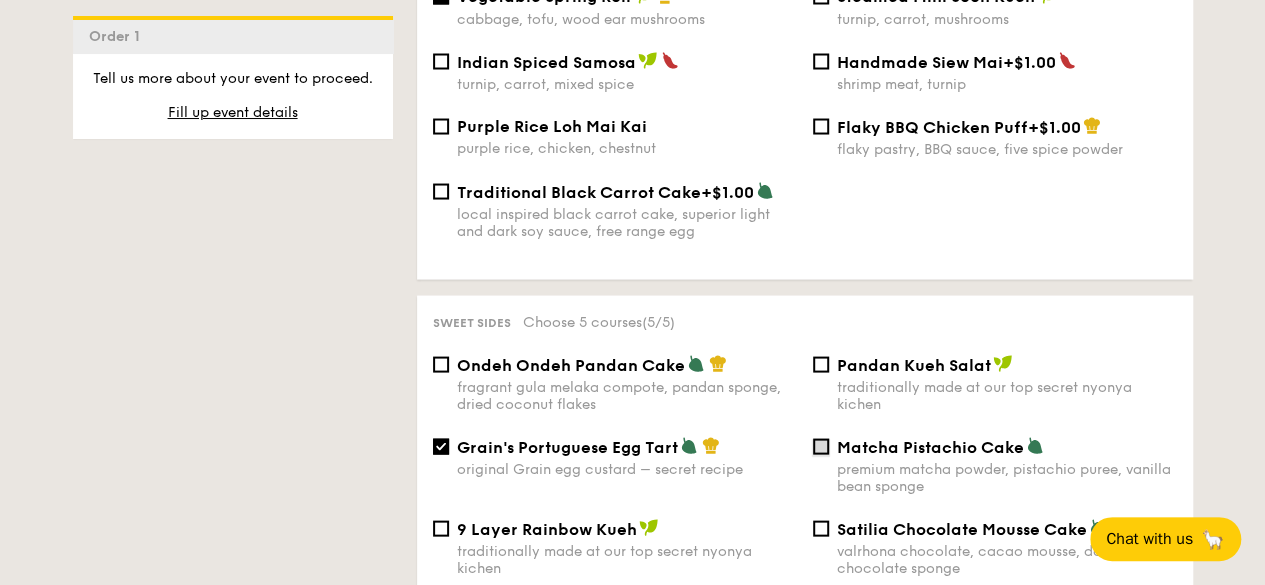 click on "Matcha Pistachio Cake premium matcha powder, pistachio puree, vanilla bean sponge" at bounding box center (821, 446) 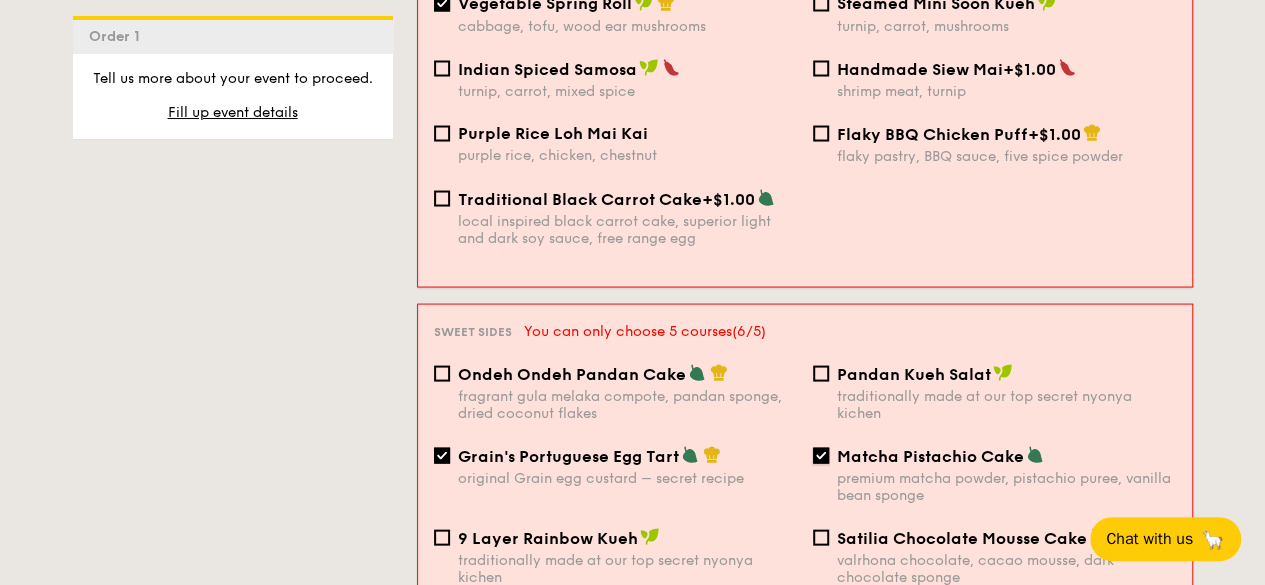 scroll, scrollTop: 1885, scrollLeft: 0, axis: vertical 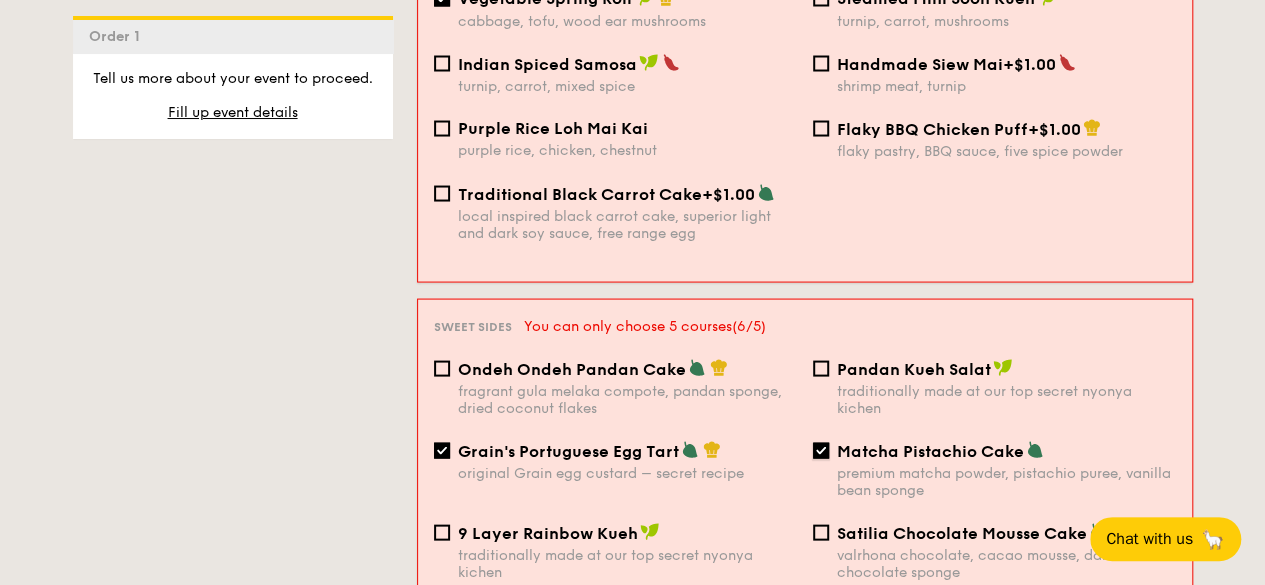 click on "Matcha Pistachio Cake premium matcha powder, pistachio puree, vanilla bean sponge" at bounding box center (821, 450) 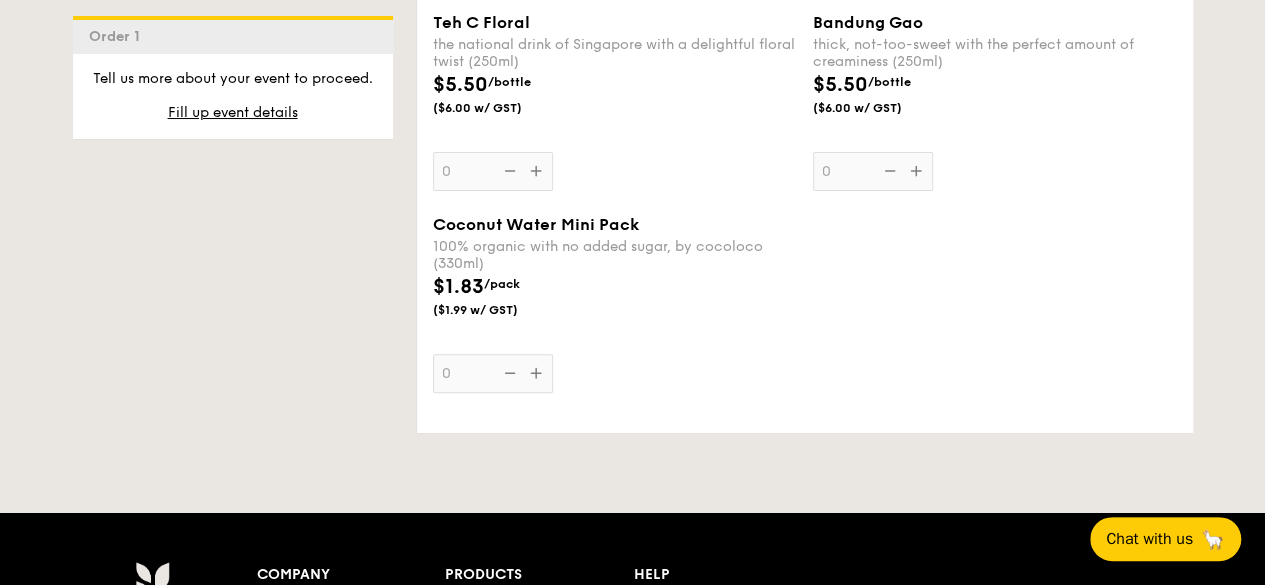 scroll, scrollTop: 3922, scrollLeft: 0, axis: vertical 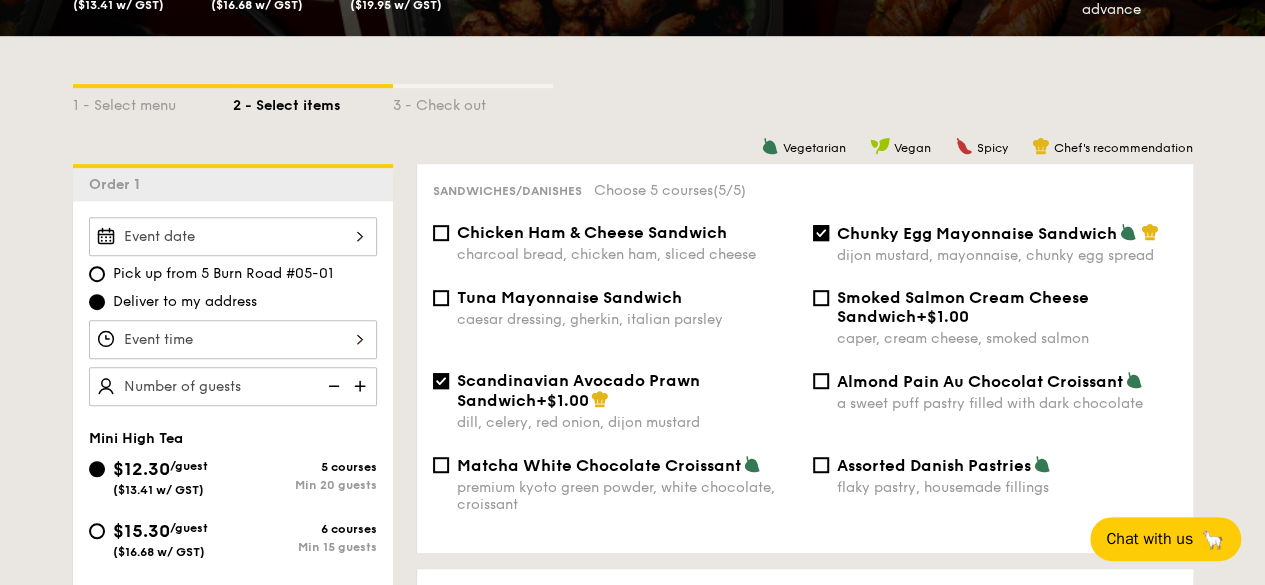 click at bounding box center (233, 236) 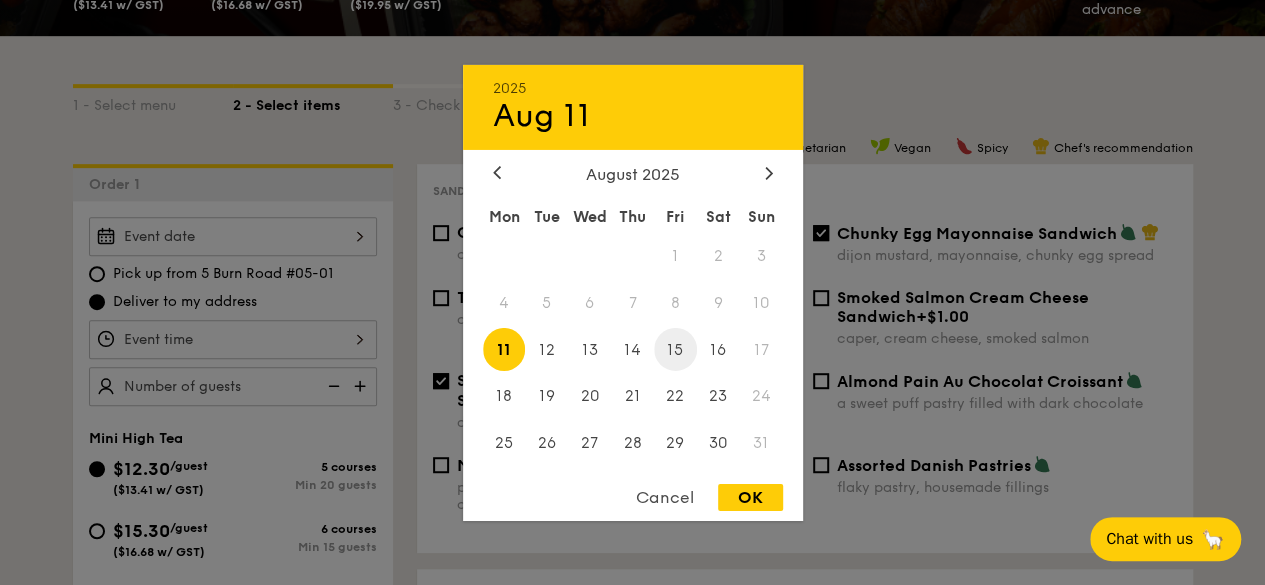 click on "15" at bounding box center [675, 349] 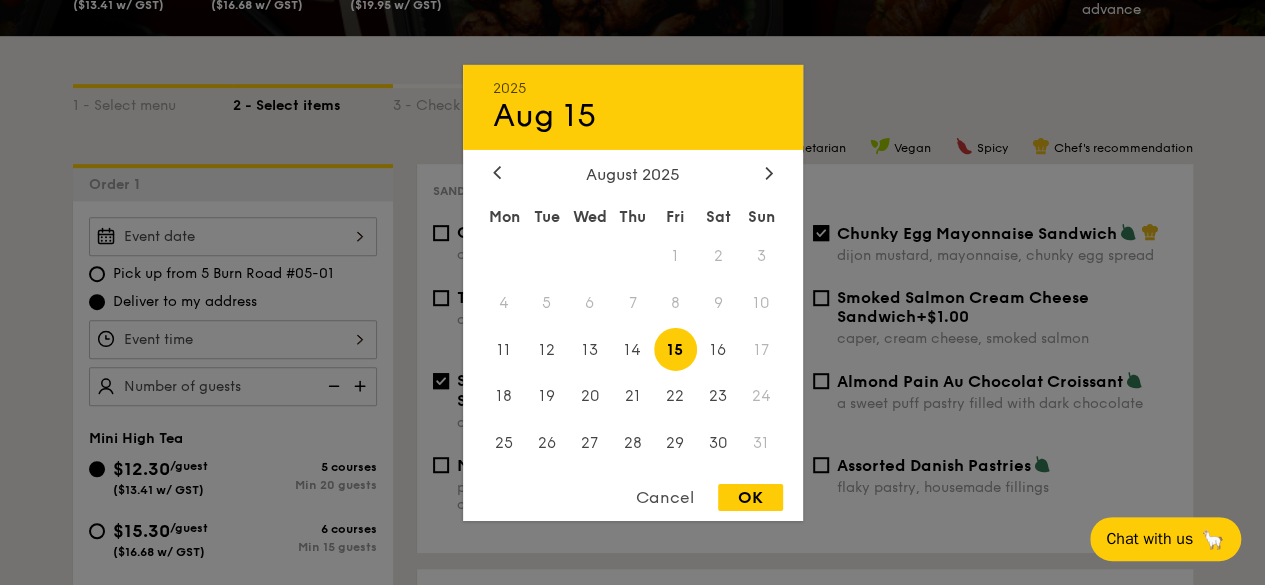 click on "OK" at bounding box center (750, 497) 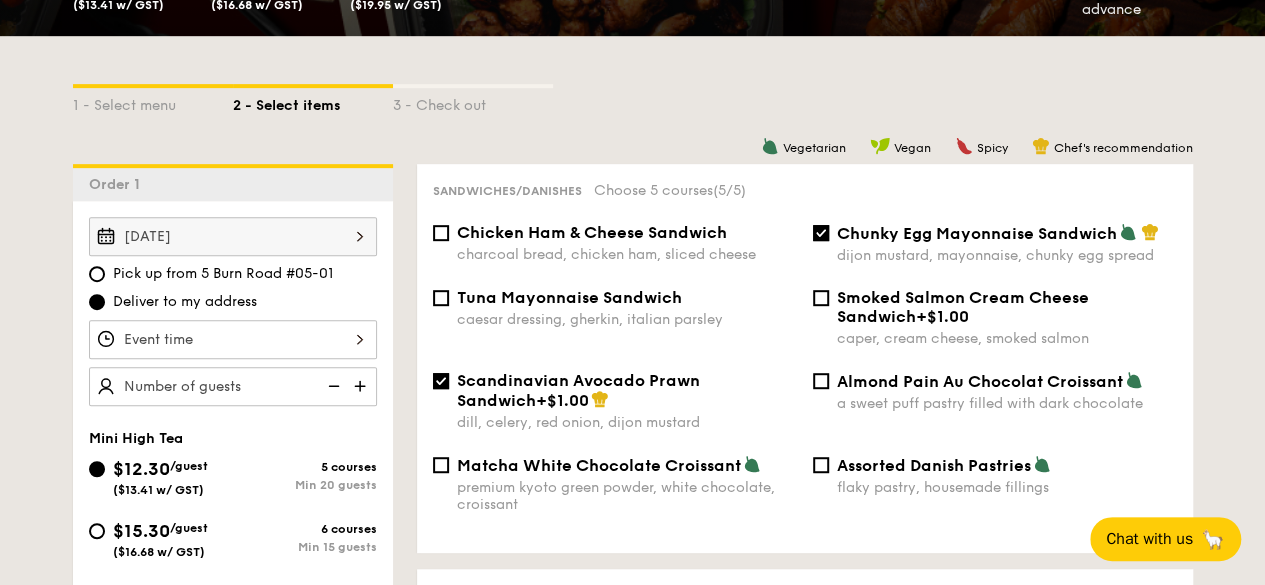 click at bounding box center (233, 339) 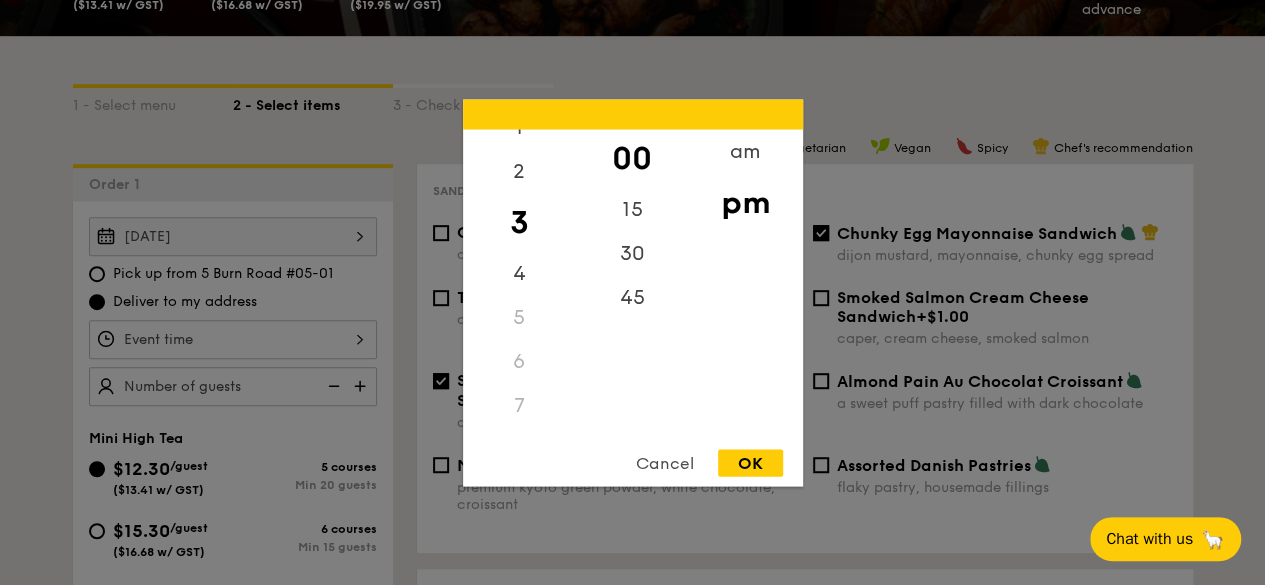 scroll, scrollTop: 100, scrollLeft: 0, axis: vertical 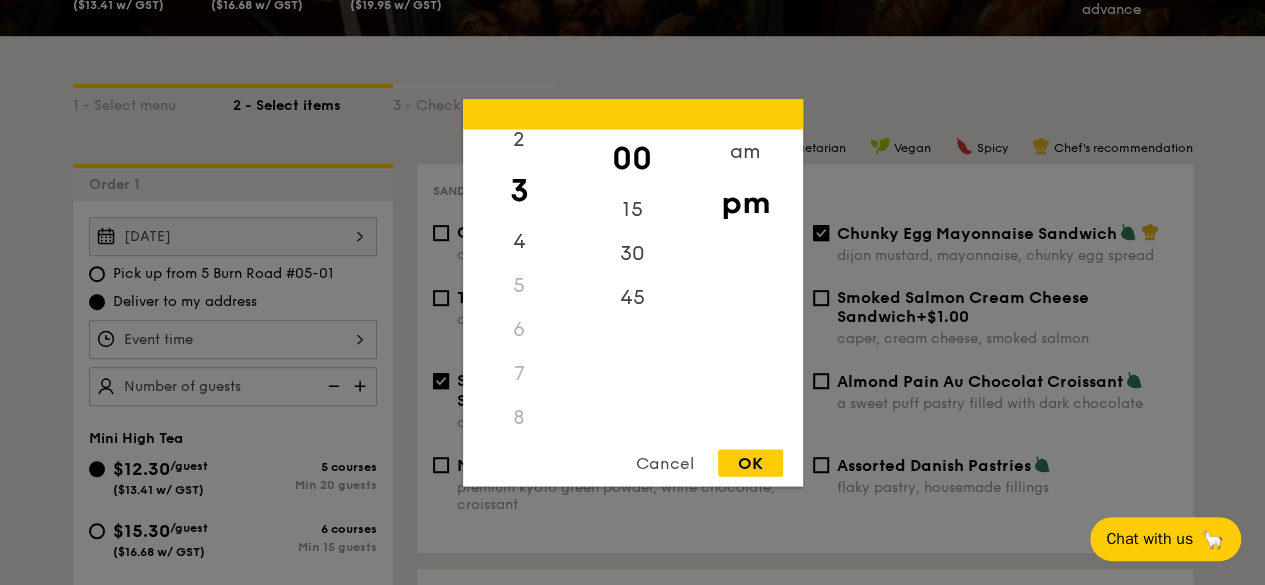 click on "5" at bounding box center (519, 285) 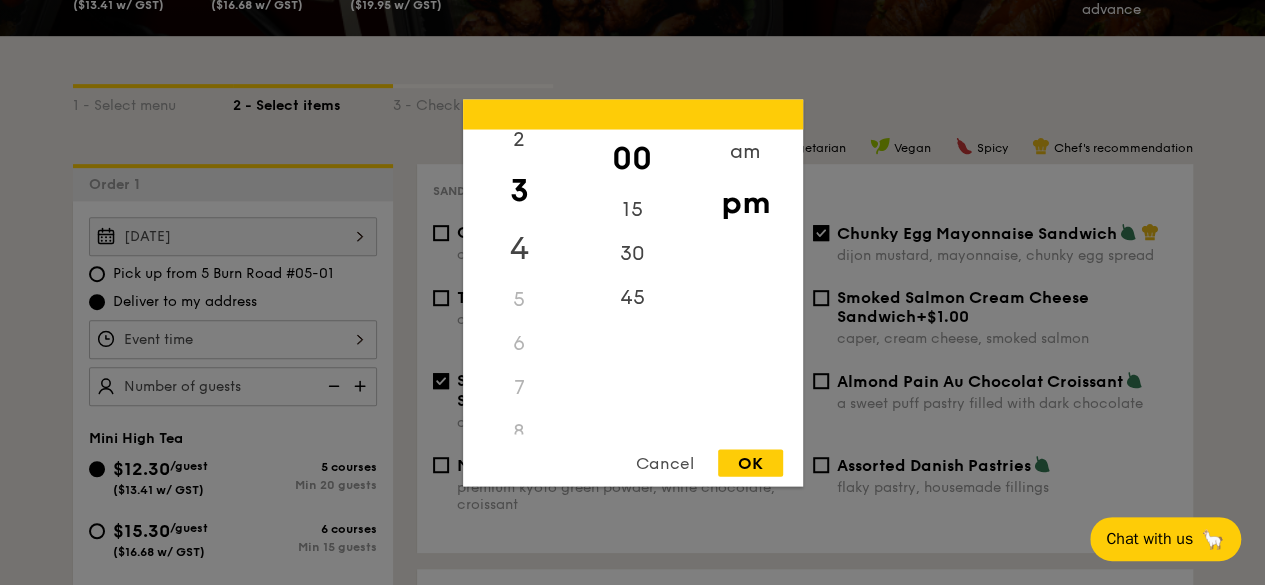 click on "4" at bounding box center [519, 248] 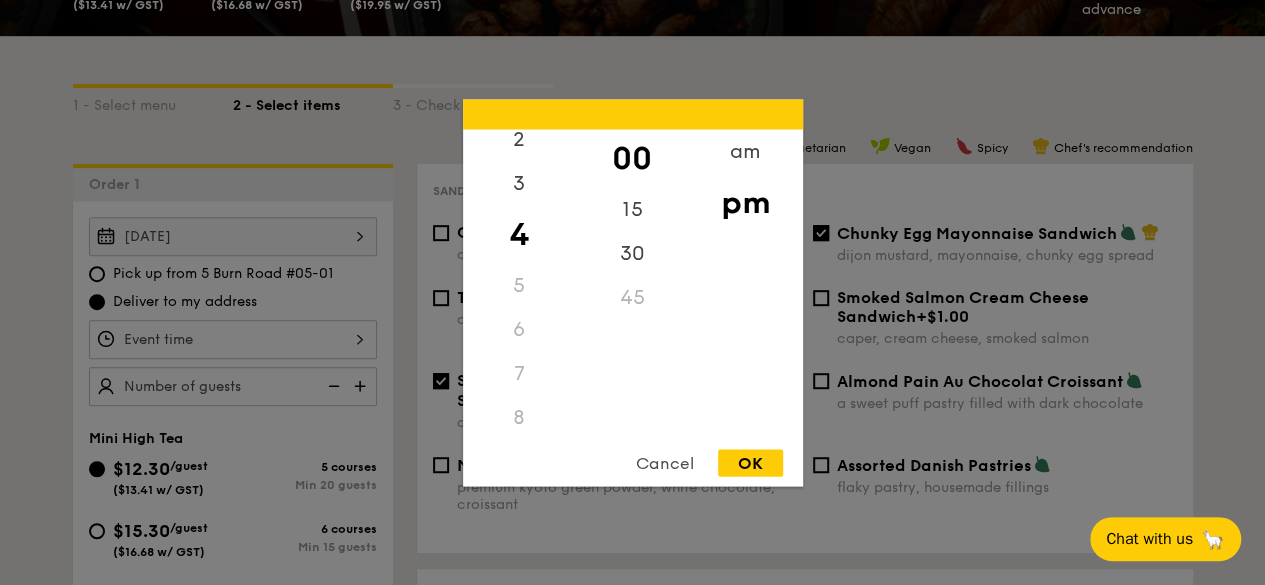 click on "OK" at bounding box center [750, 462] 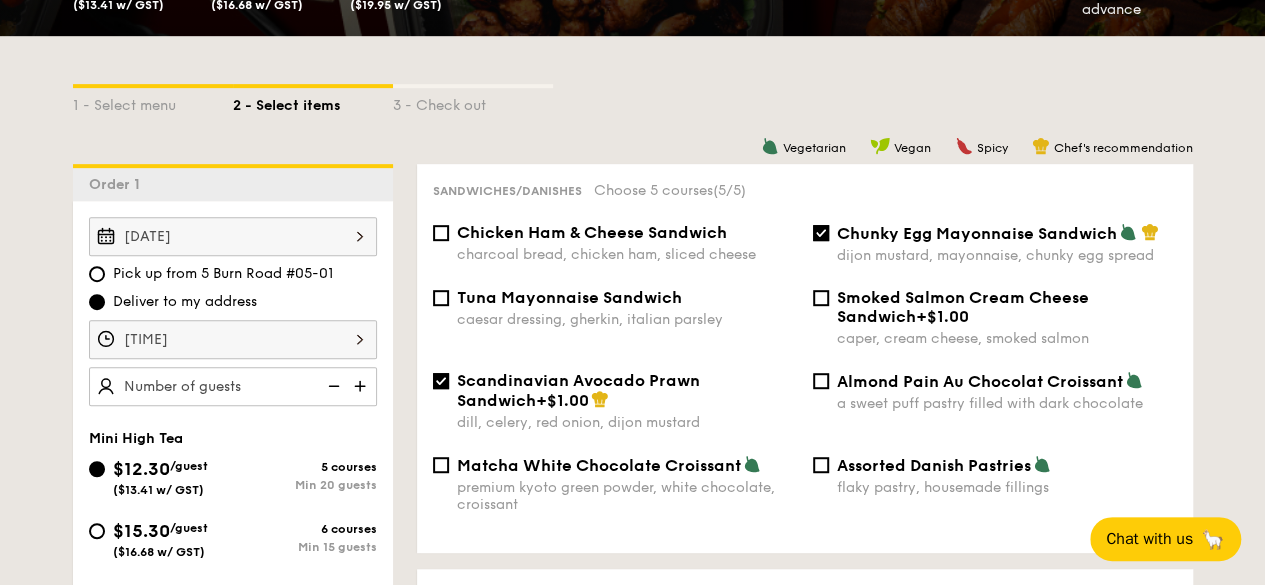 click at bounding box center (362, 386) 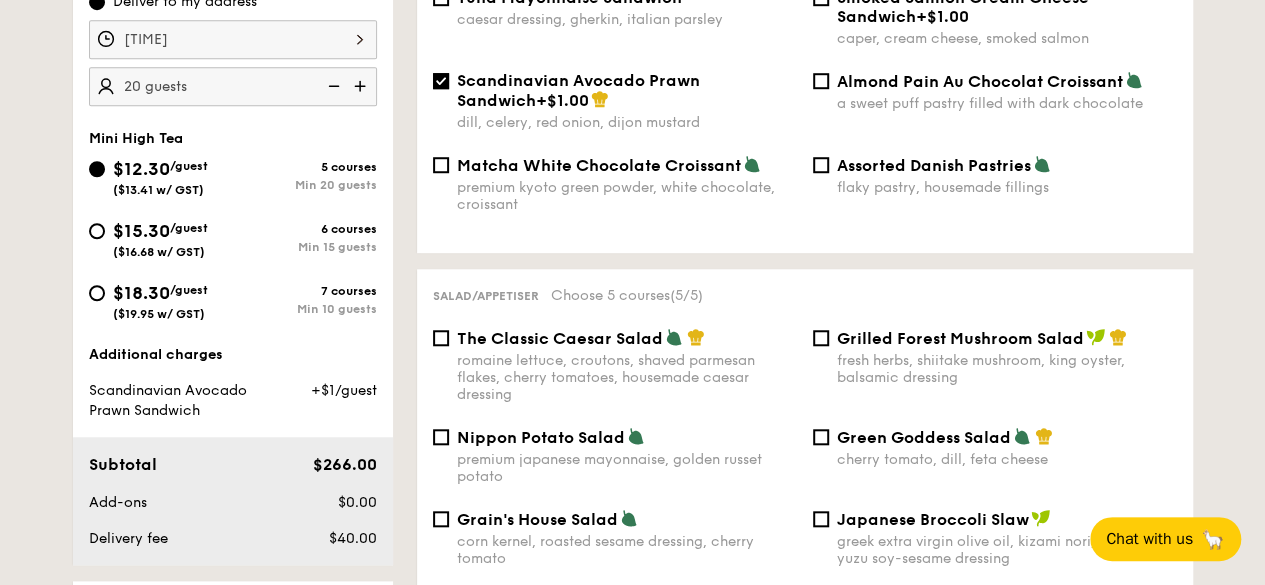 scroll, scrollTop: 900, scrollLeft: 0, axis: vertical 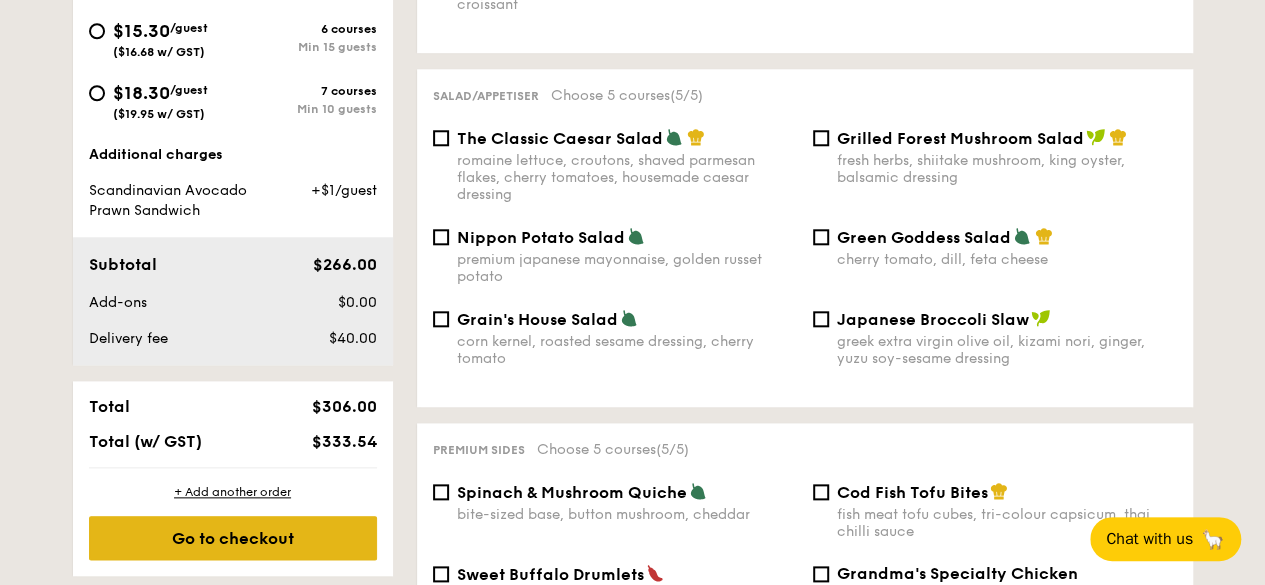 click on "Go to checkout" at bounding box center (233, 538) 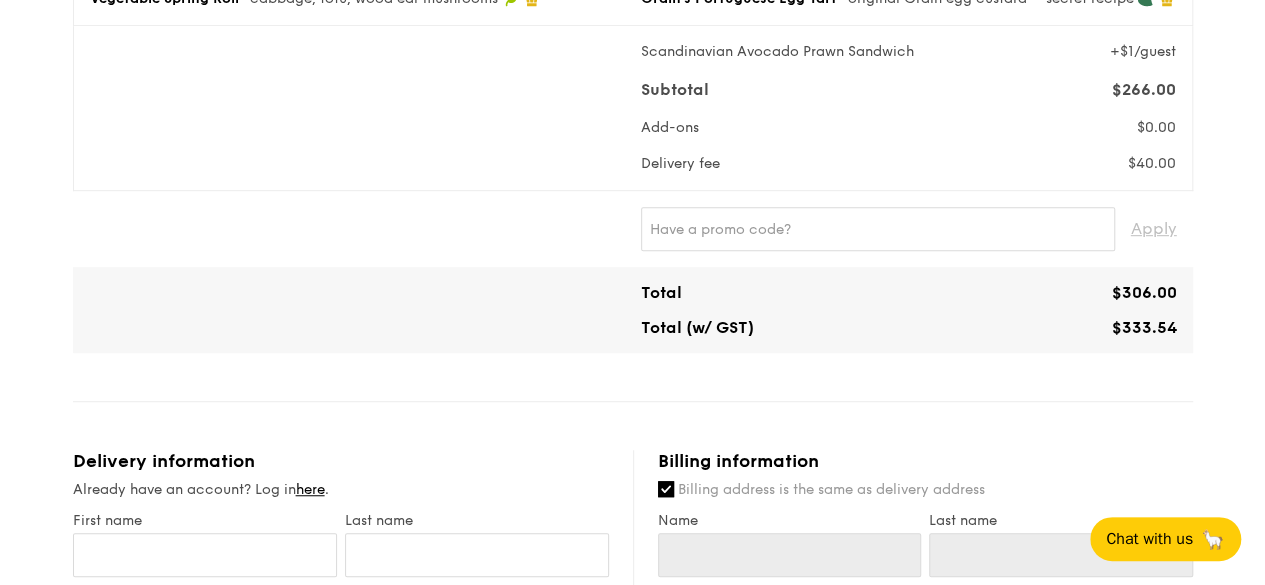 scroll, scrollTop: 0, scrollLeft: 0, axis: both 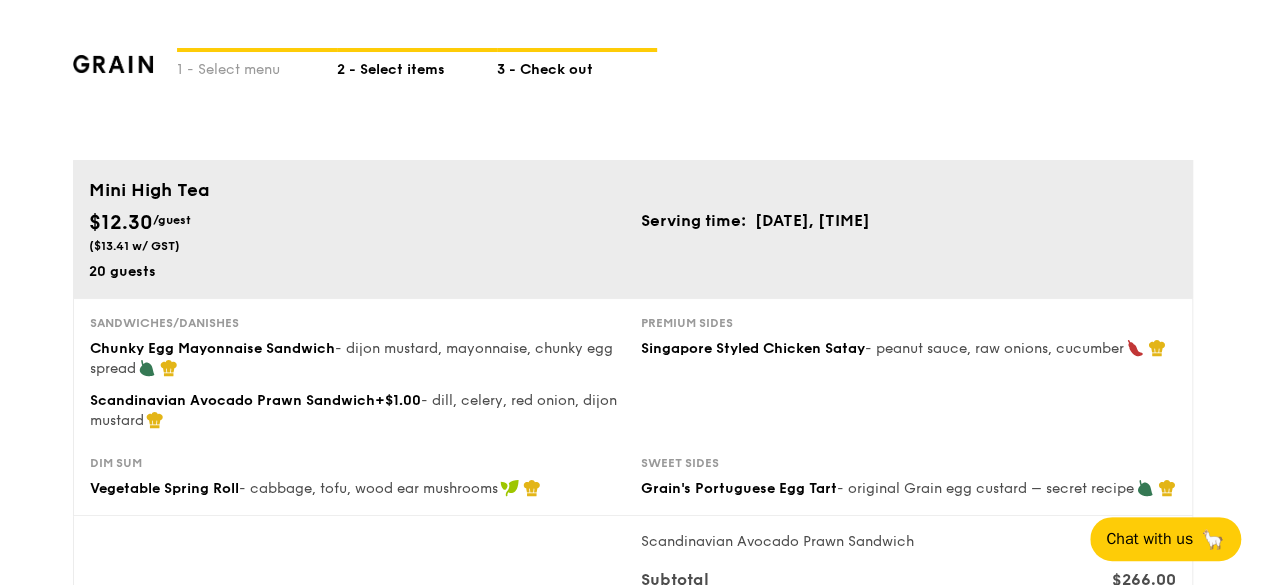 click on "2 - Select items" at bounding box center (417, 66) 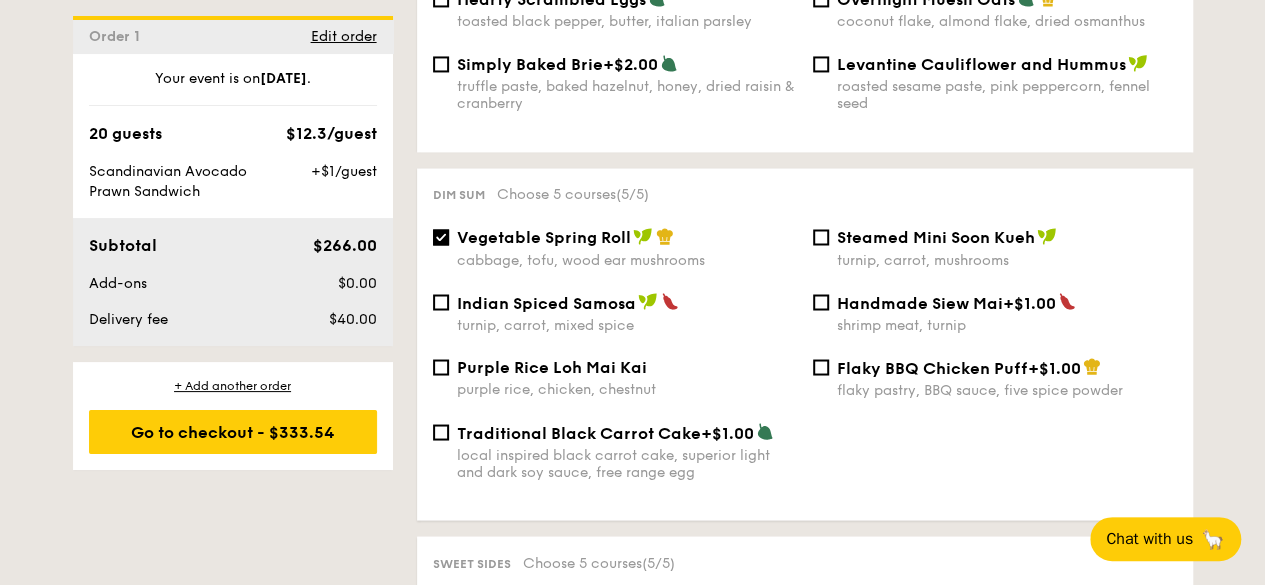 scroll, scrollTop: 1722, scrollLeft: 0, axis: vertical 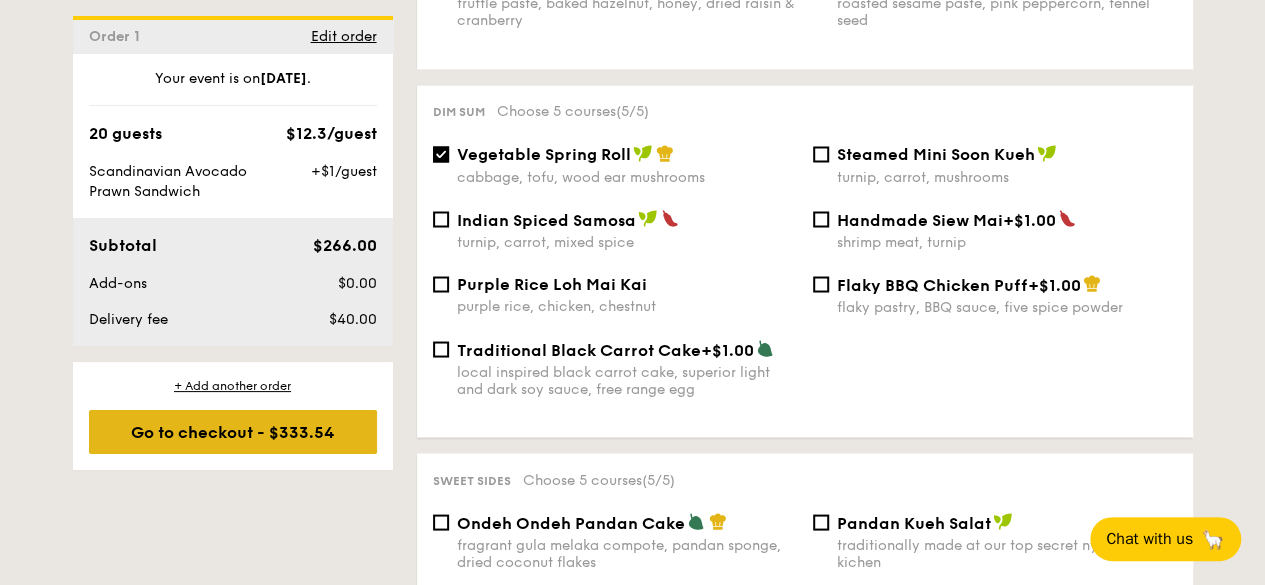 click on "Go to checkout
- $333.54" at bounding box center (233, 432) 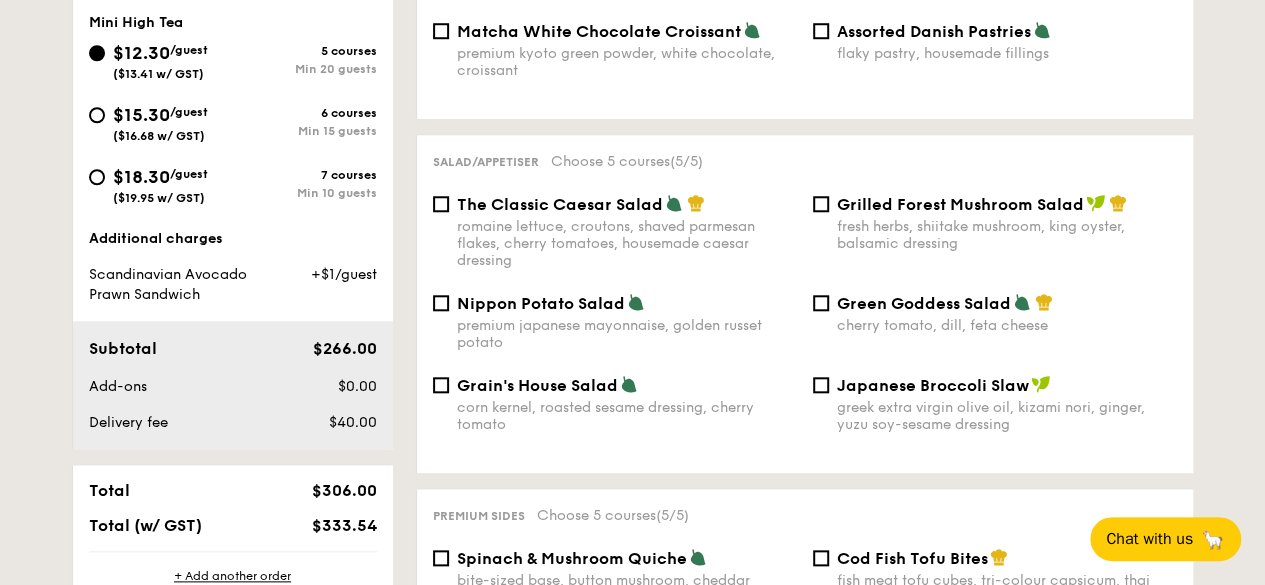 scroll, scrollTop: 434, scrollLeft: 0, axis: vertical 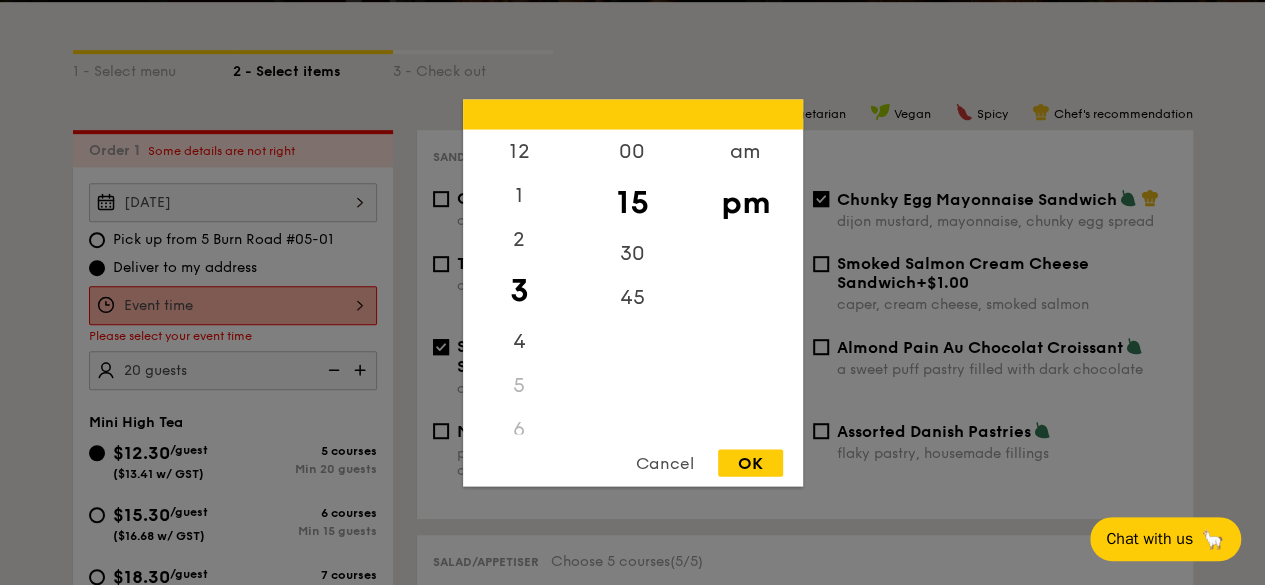 click on "12 1 2 3 4 5 6 7 8 9 10 11   00 15 30 45   am   pm   Cancel   OK" at bounding box center (233, 305) 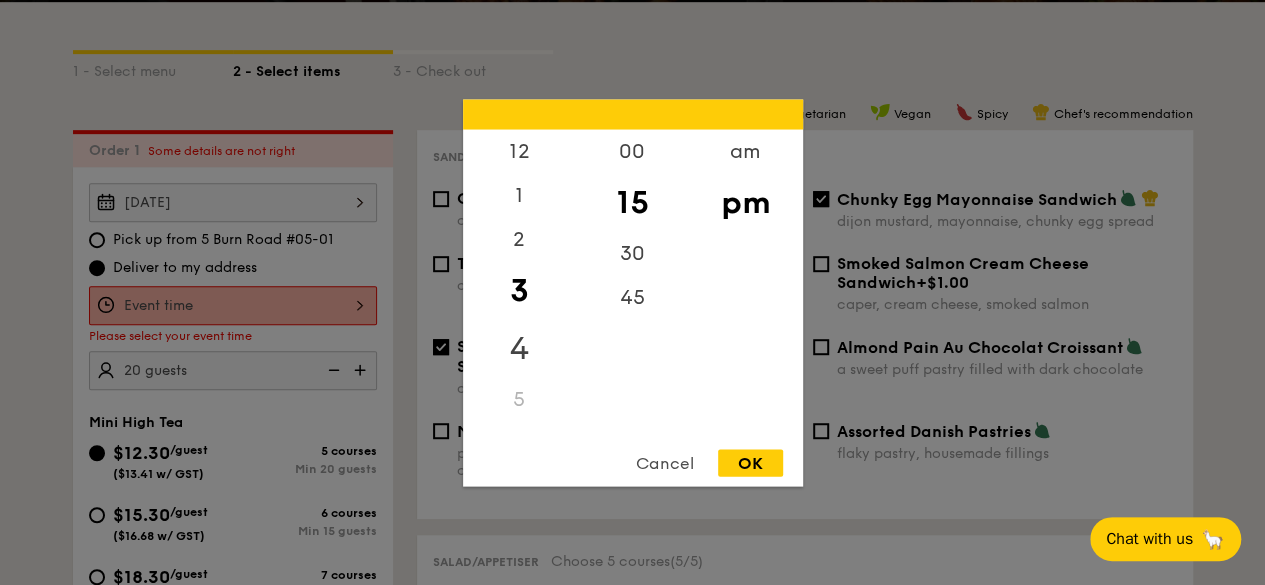 click on "4" at bounding box center [519, 348] 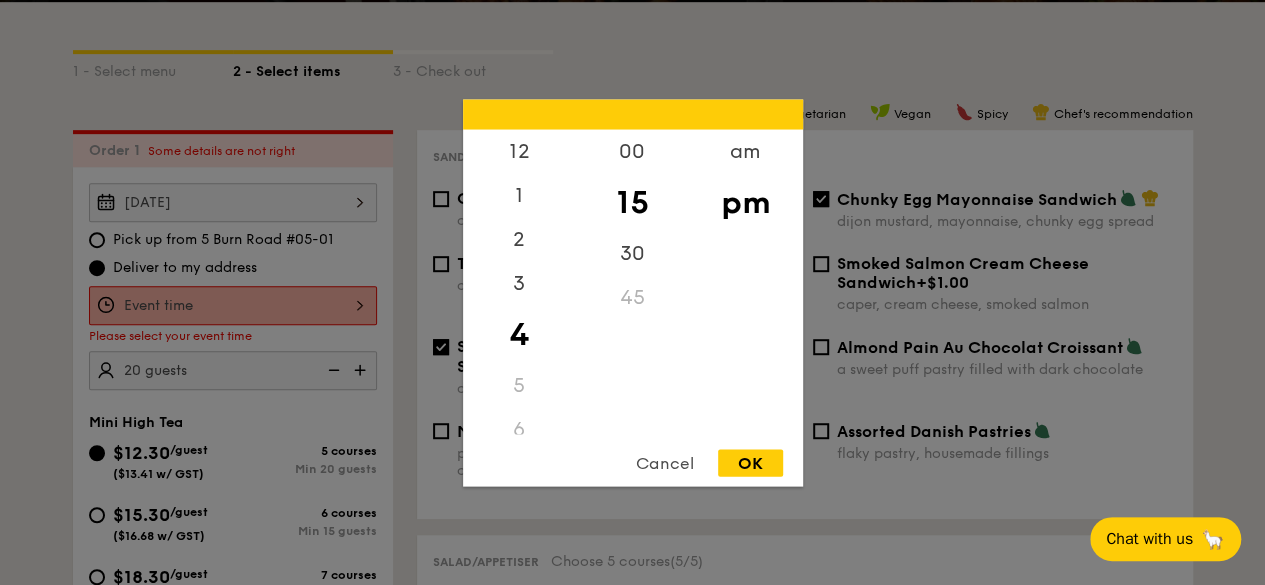 click on "OK" at bounding box center (750, 462) 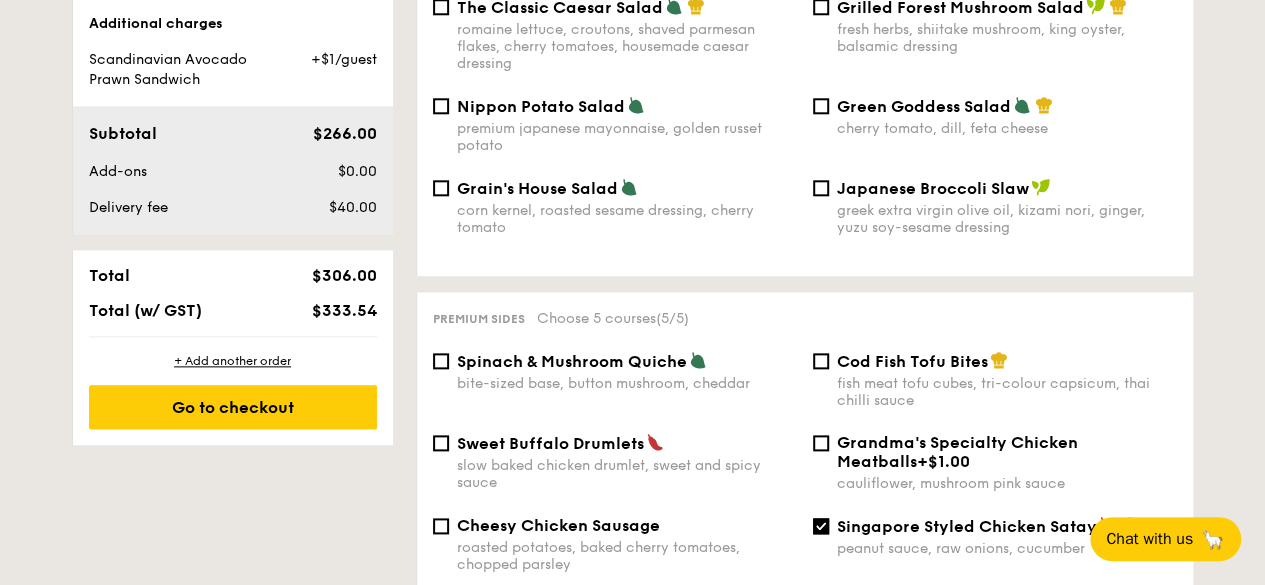 scroll, scrollTop: 1134, scrollLeft: 0, axis: vertical 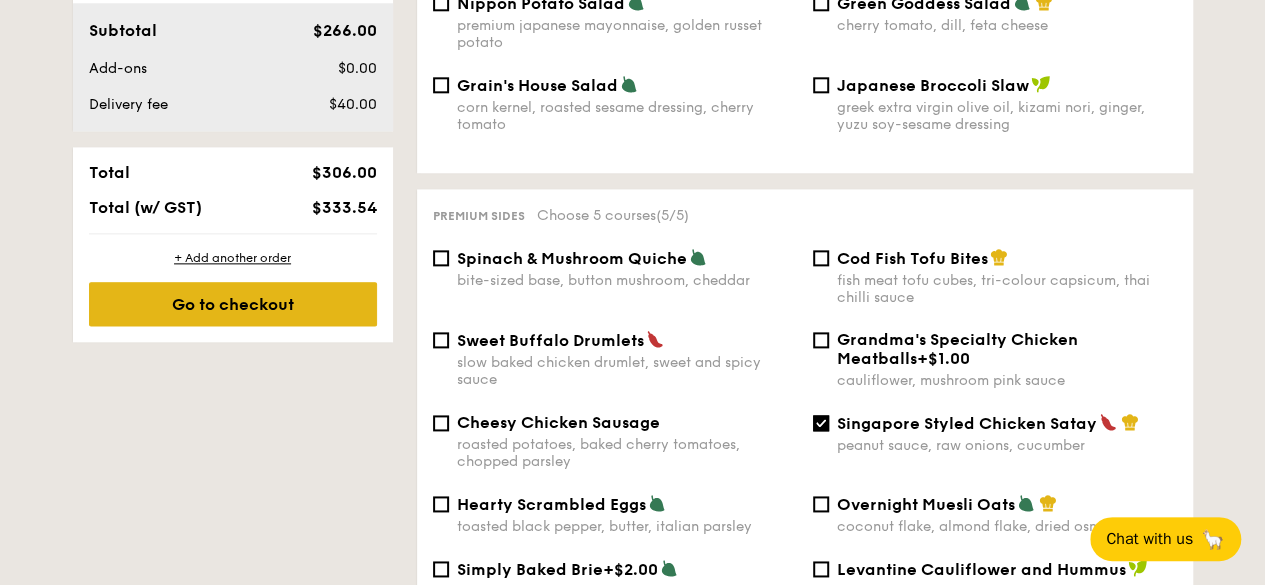 click on "Go to checkout" at bounding box center (233, 304) 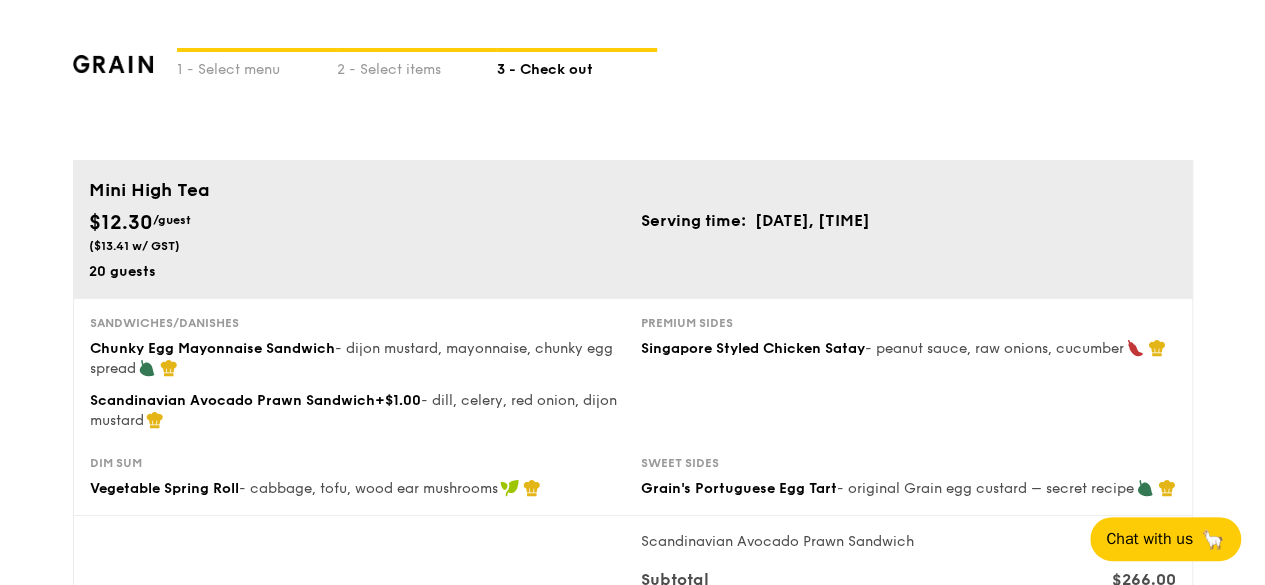 scroll, scrollTop: 100, scrollLeft: 0, axis: vertical 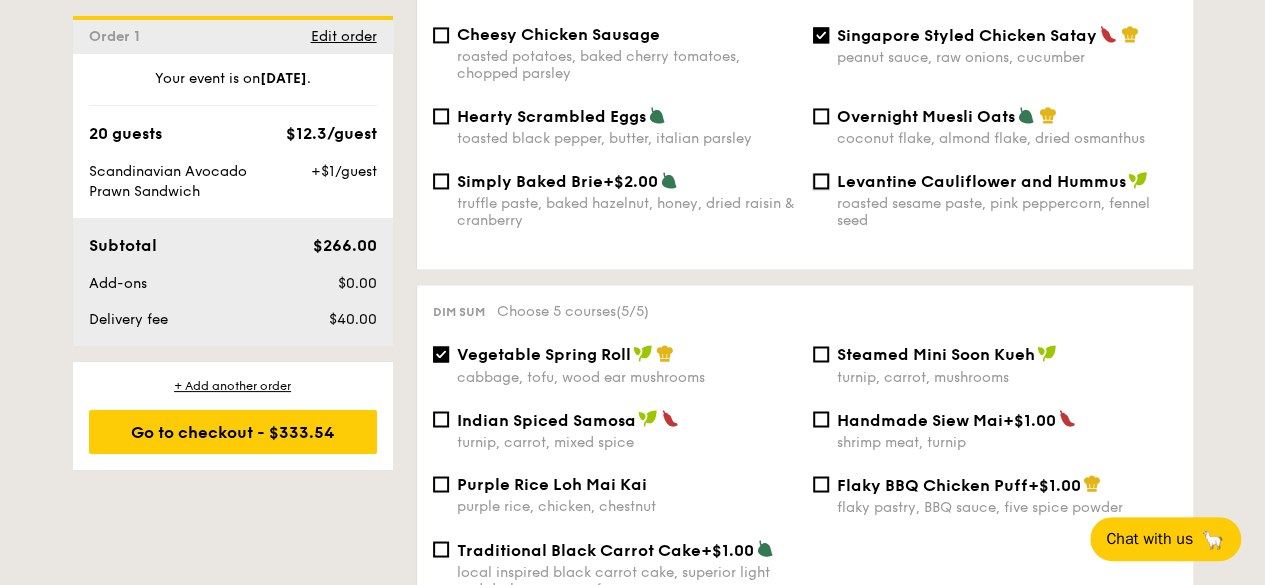 click on "Levantine Cauliflower and Hummus roasted sesame paste, pink peppercorn, fennel seed" at bounding box center (821, 181) 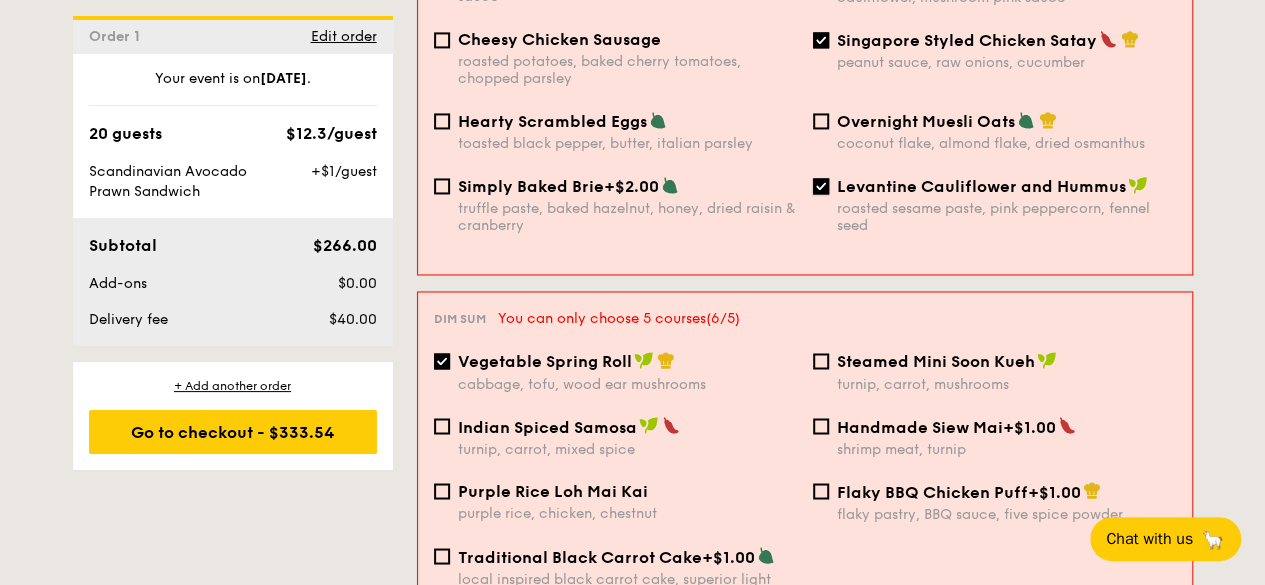 scroll, scrollTop: 1525, scrollLeft: 0, axis: vertical 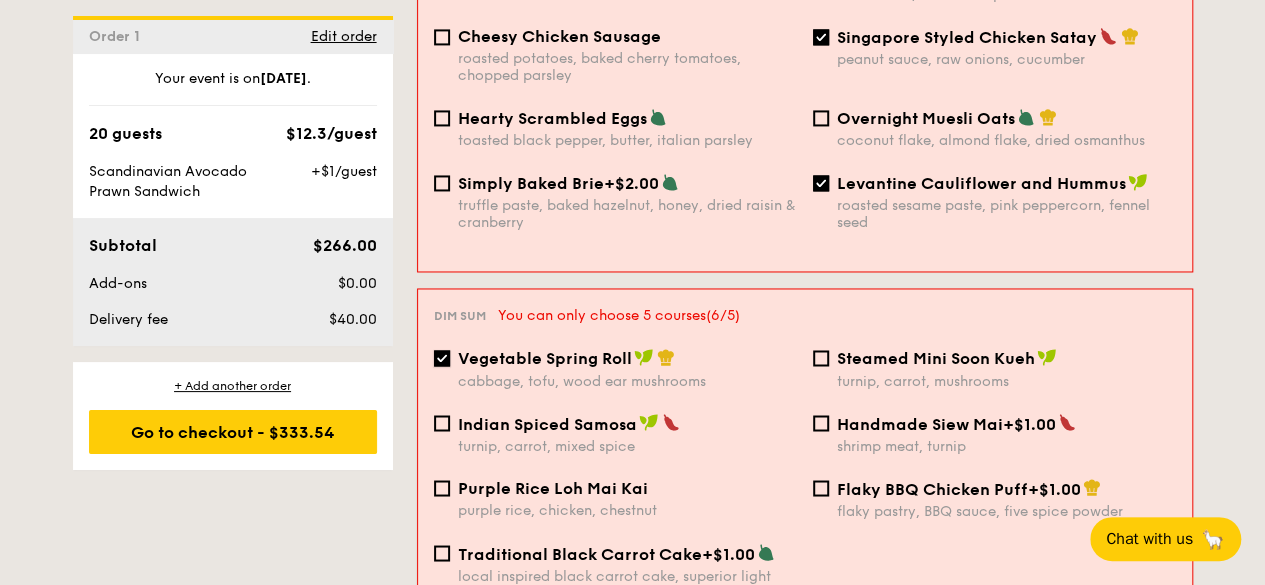 click on "Vegetable Spring Roll cabbage, tofu, wood ear mushrooms" at bounding box center [442, 358] 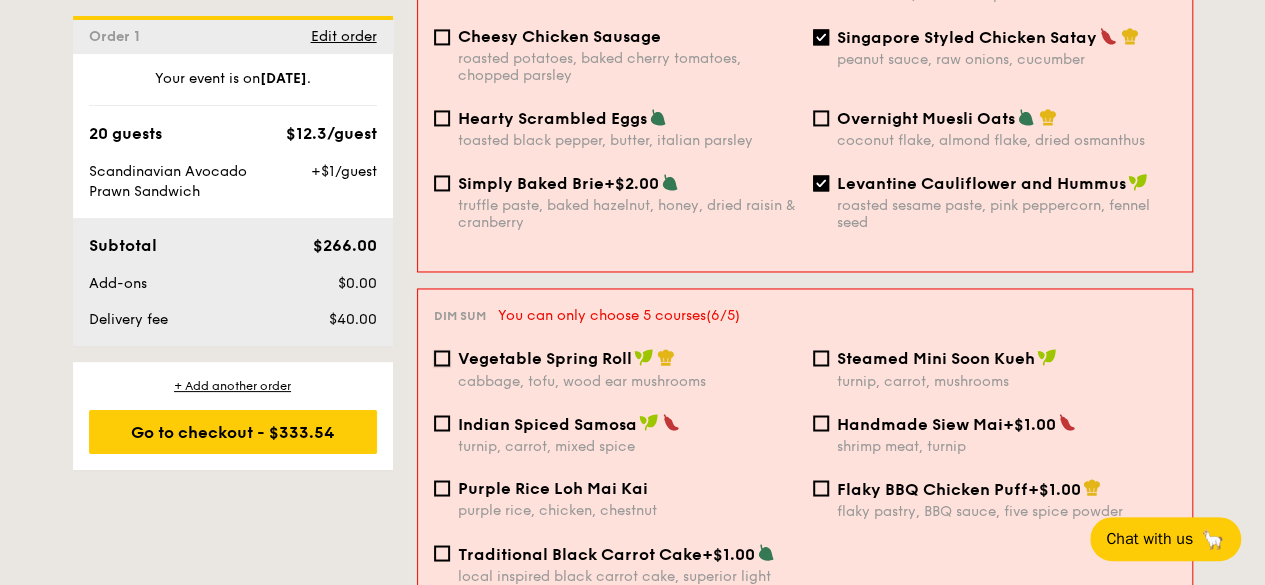 scroll, scrollTop: 1522, scrollLeft: 0, axis: vertical 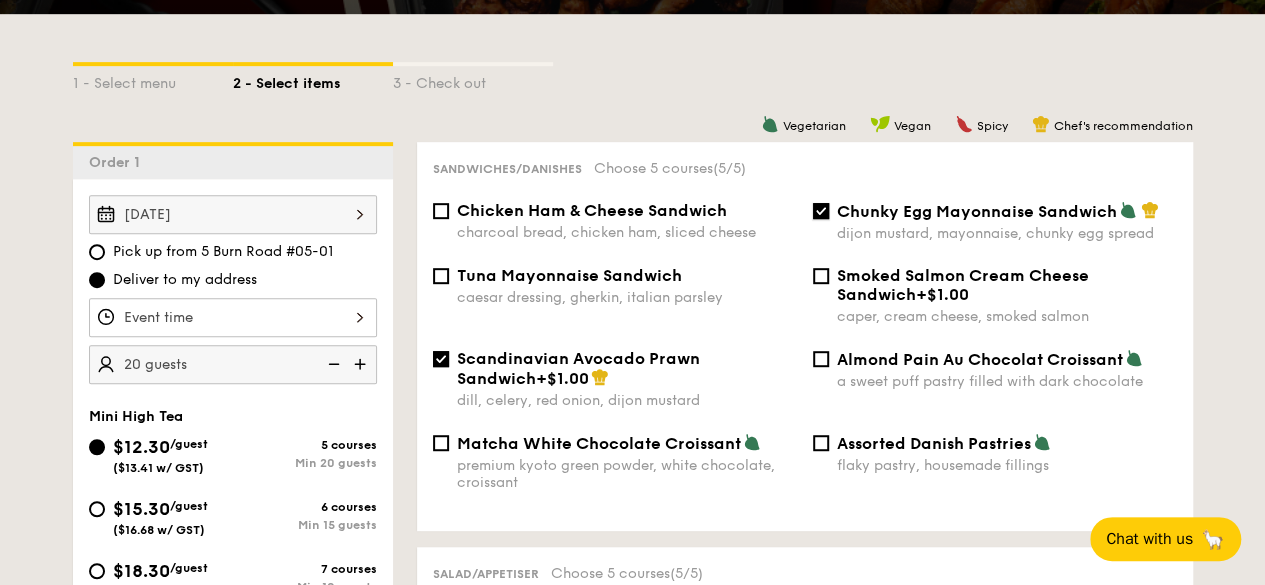 click on "Chunky Egg Mayonnaise Sandwich dijon mustard, mayonnaise, chunky egg spread" at bounding box center (821, 211) 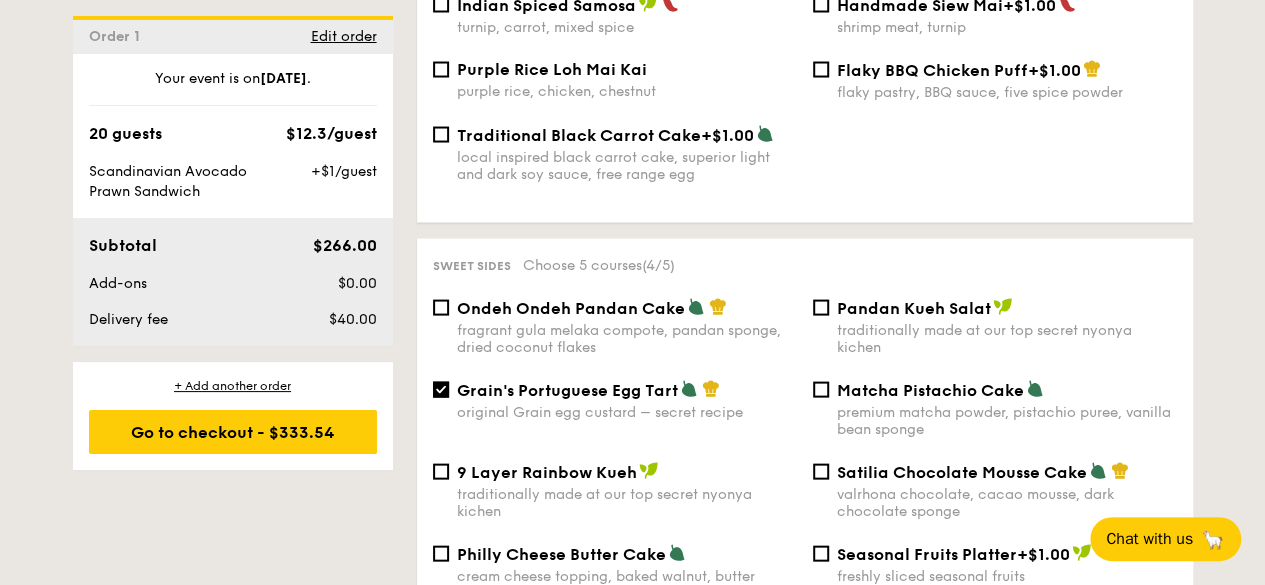 scroll, scrollTop: 2022, scrollLeft: 0, axis: vertical 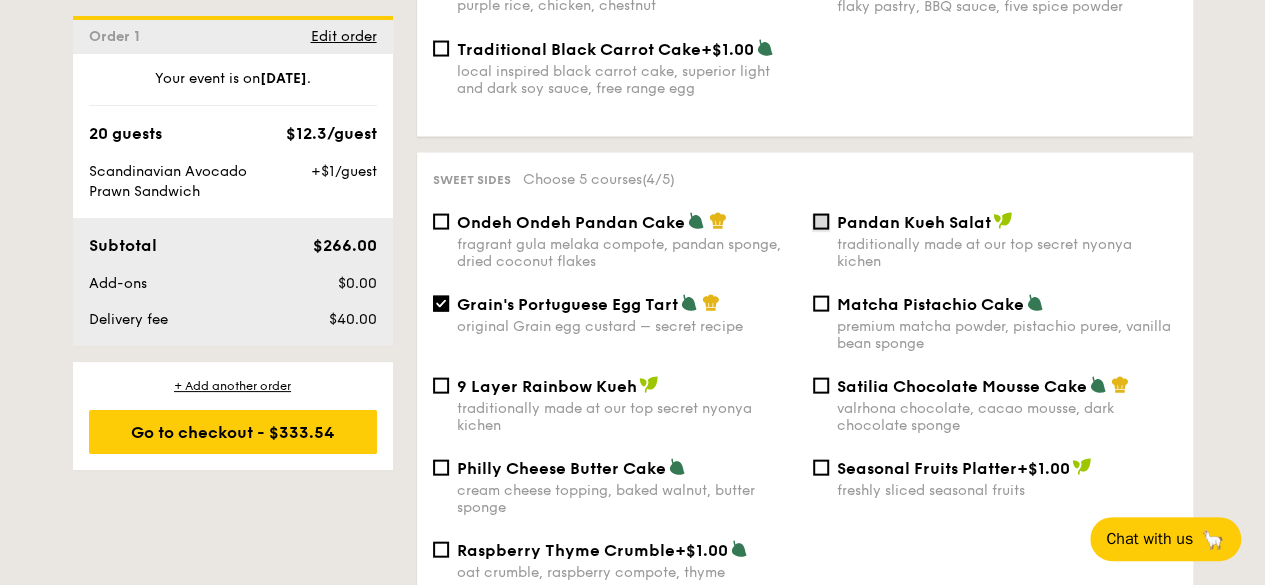 click on "Pandan Kueh Salat traditionally made at our top secret [CITY] kichen" at bounding box center (821, 222) 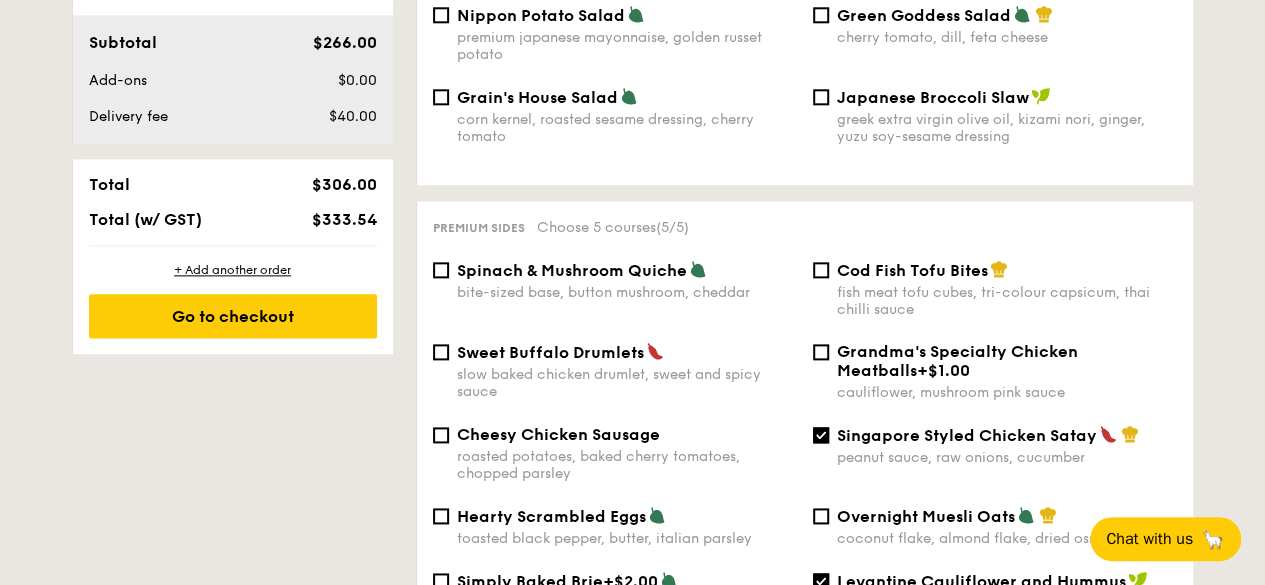 scroll, scrollTop: 1222, scrollLeft: 0, axis: vertical 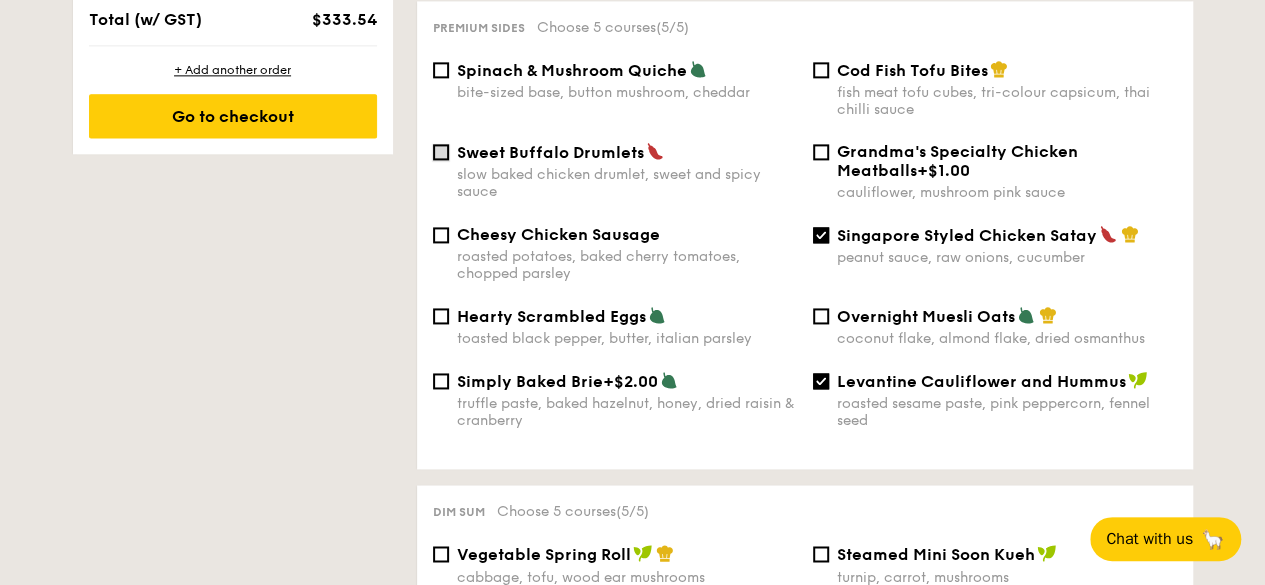 click on "Sweet Buffalo Drumlets slow baked chicken drumlet, sweet and spicy sauce" at bounding box center [441, 152] 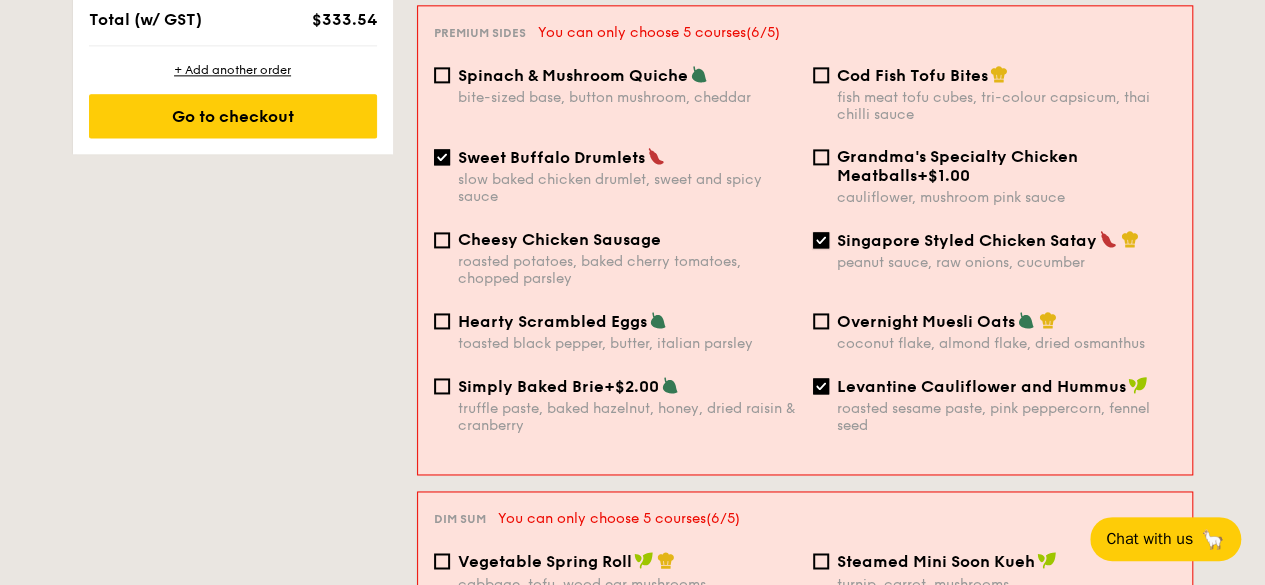 click on "Singapore Styled Chicken Satay peanut sauce, raw onions, cucumber" at bounding box center (821, 240) 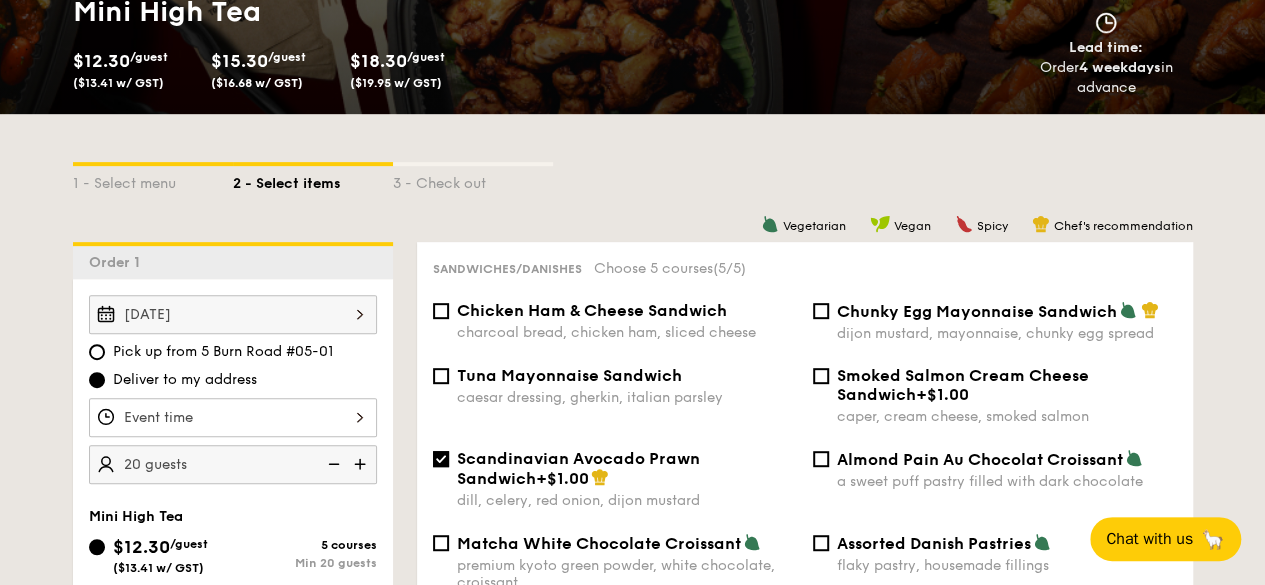scroll, scrollTop: 422, scrollLeft: 0, axis: vertical 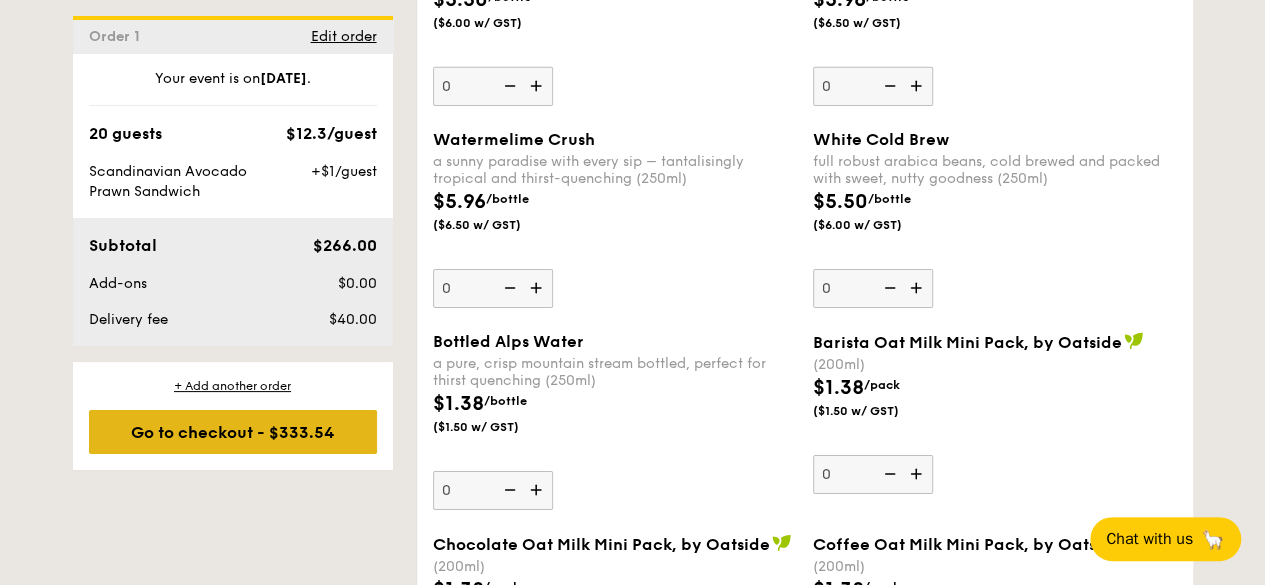 click on "Go to checkout
- $333.54" at bounding box center [233, 432] 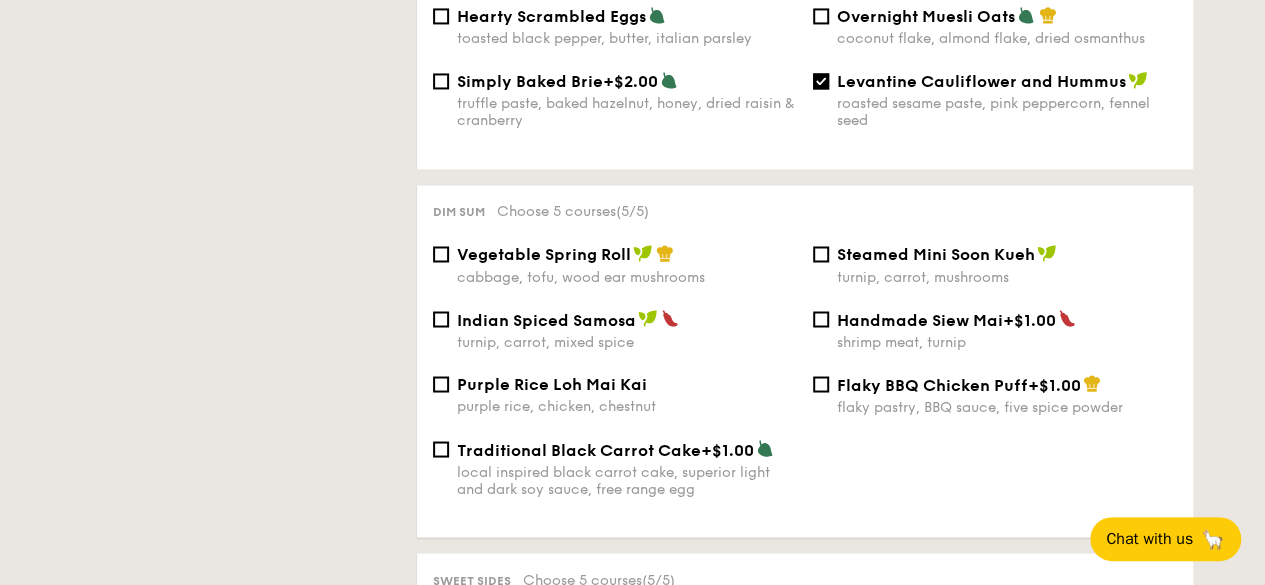 scroll, scrollTop: 534, scrollLeft: 0, axis: vertical 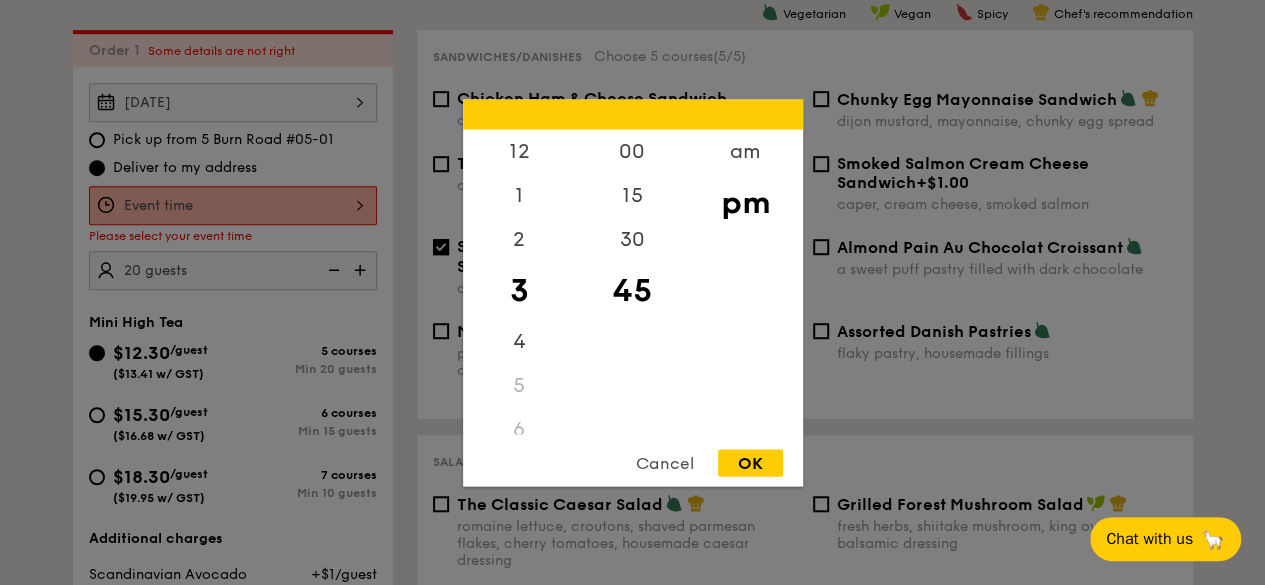 click on "12 1 2 3 4 5 6 7 8 9 10 11   00 15 30 45   am   pm   Cancel   OK" at bounding box center (233, 205) 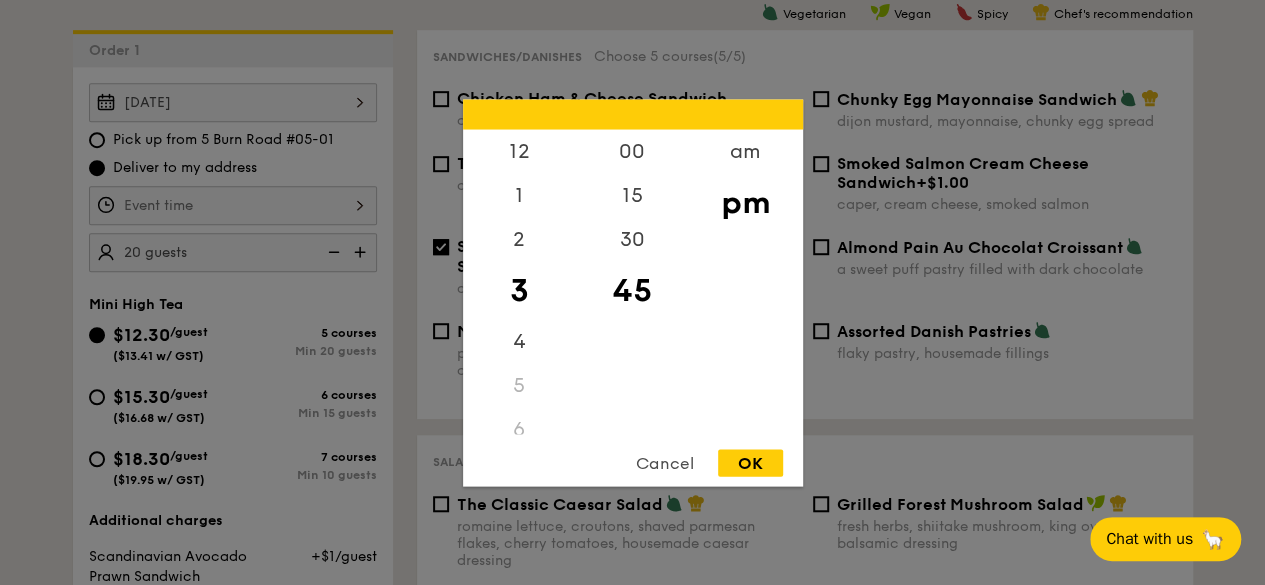 type on "[TIME]" 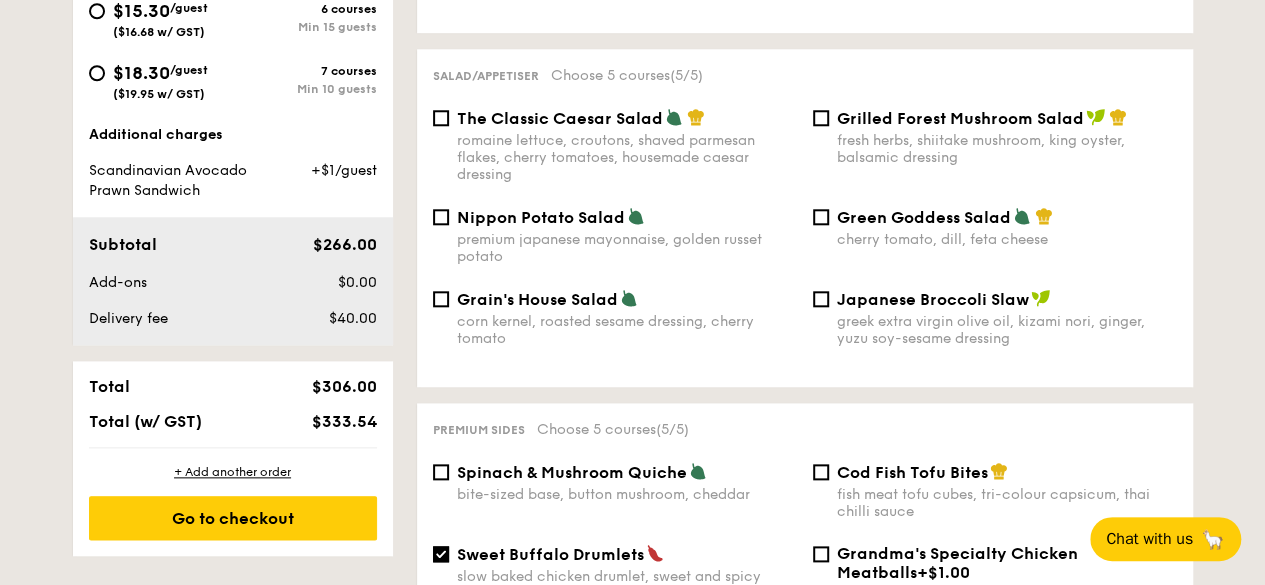 scroll, scrollTop: 934, scrollLeft: 0, axis: vertical 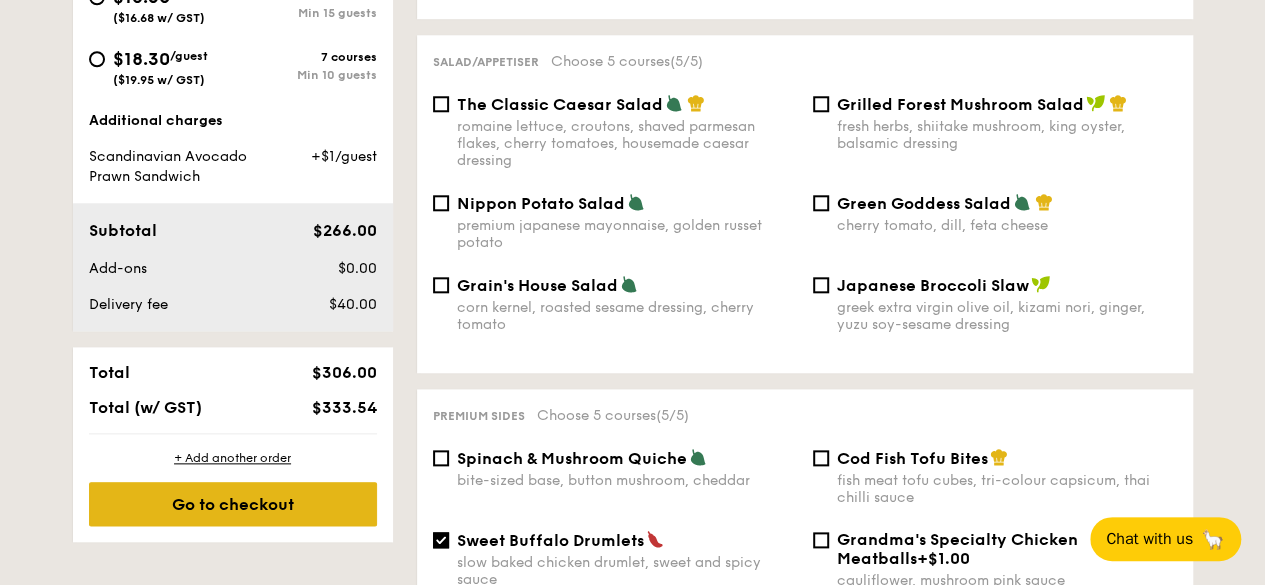 click on "Go to checkout" at bounding box center [233, 504] 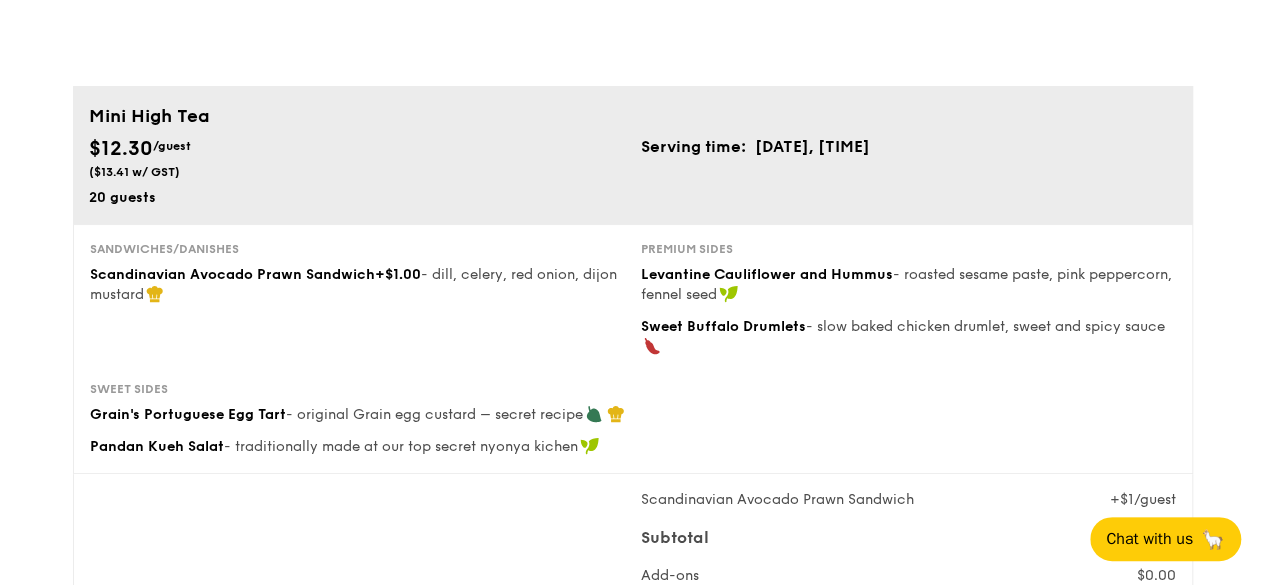 scroll, scrollTop: 100, scrollLeft: 0, axis: vertical 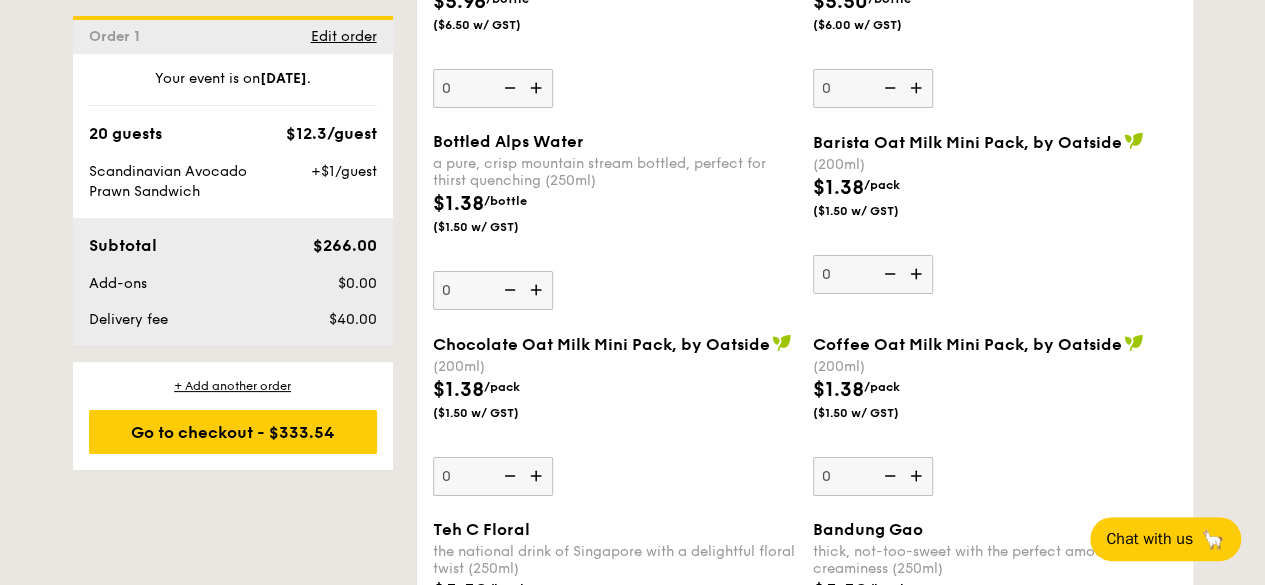 click on "20 guests
$12.3/guest" at bounding box center (233, 134) 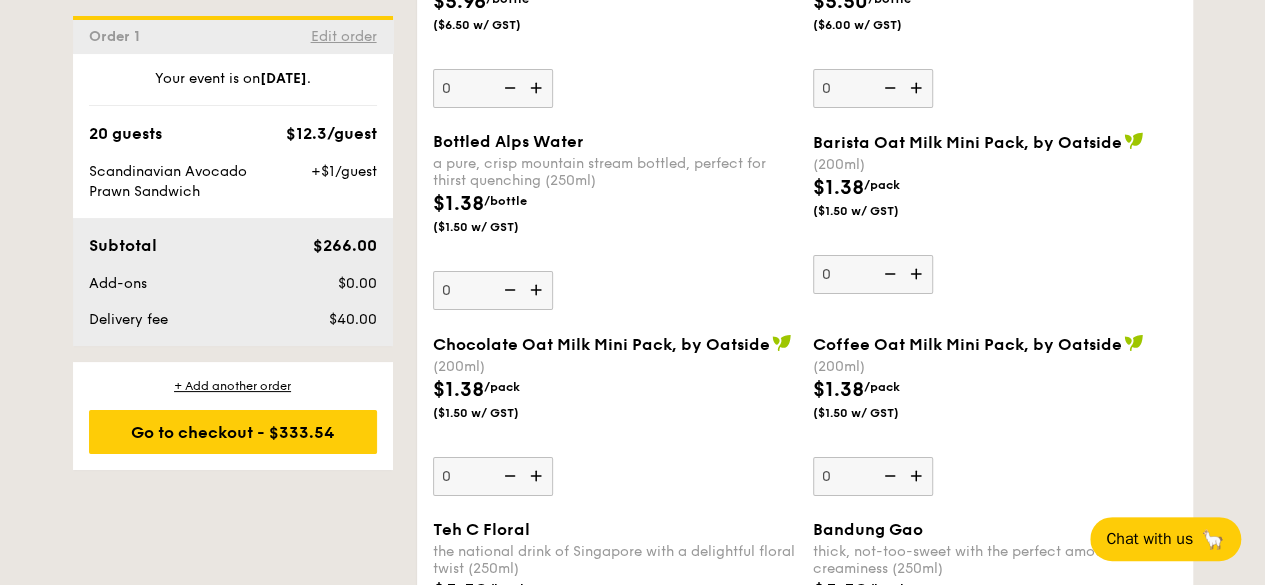 click on "Edit order" at bounding box center [344, 36] 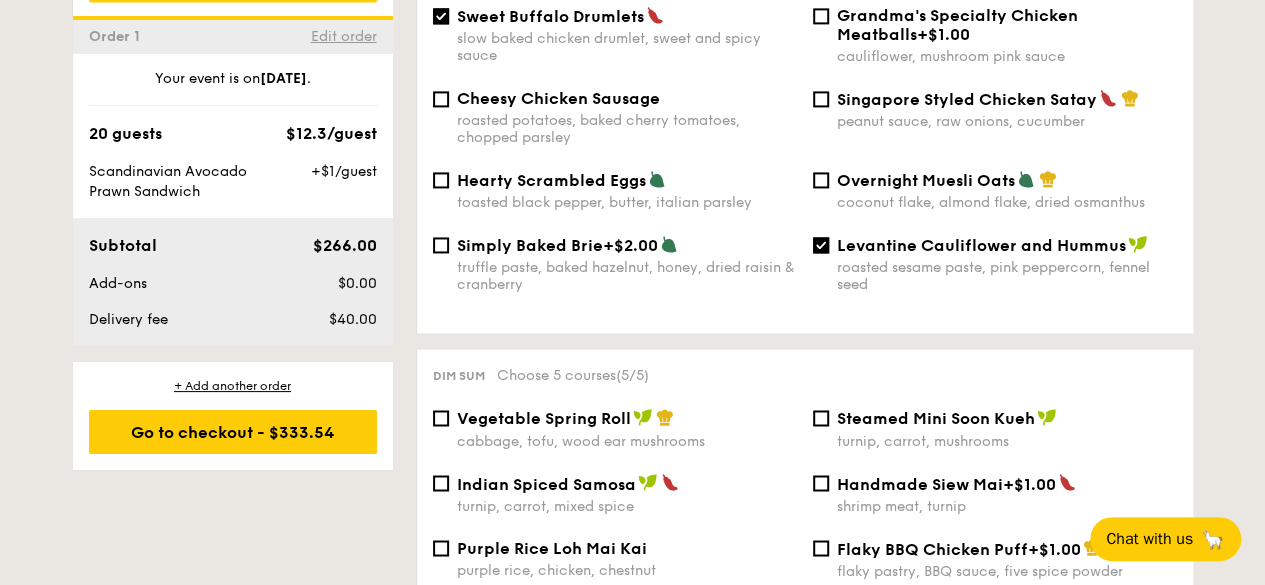scroll, scrollTop: 534, scrollLeft: 0, axis: vertical 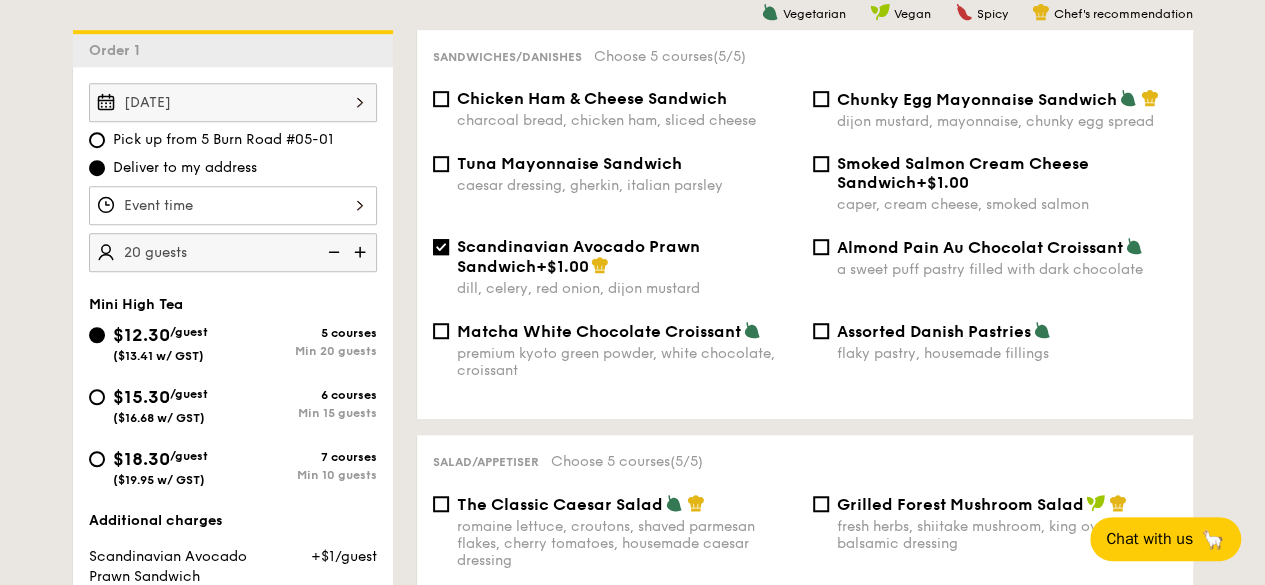 click at bounding box center [362, 252] 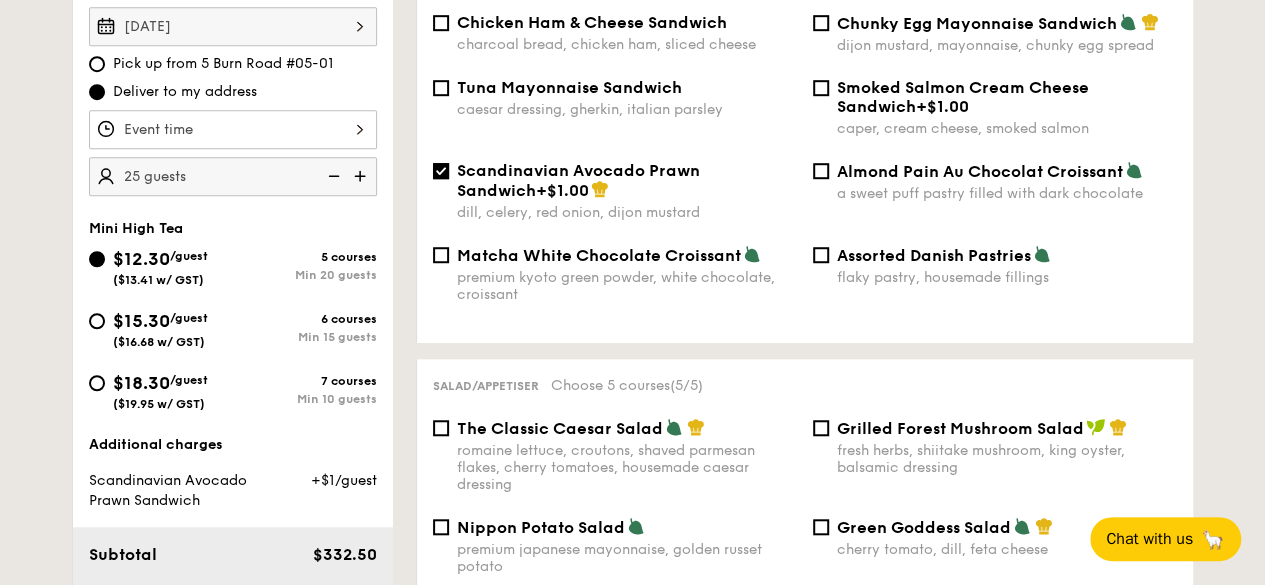 scroll, scrollTop: 500, scrollLeft: 0, axis: vertical 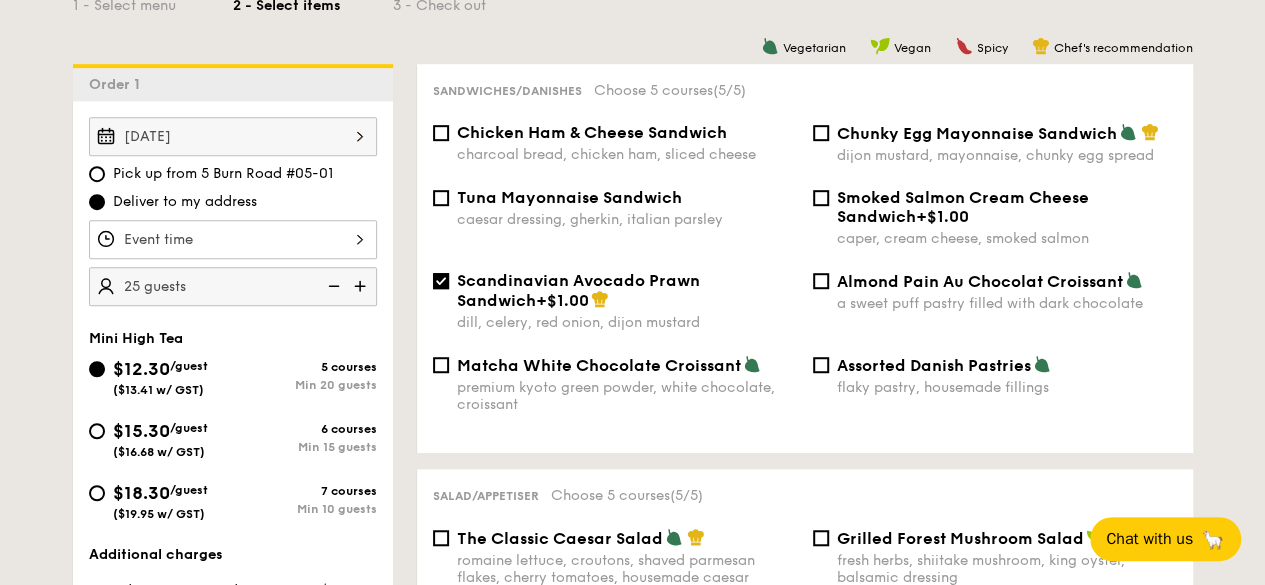 click on "Scandinavian Avocado Prawn Sandwich" at bounding box center (578, 290) 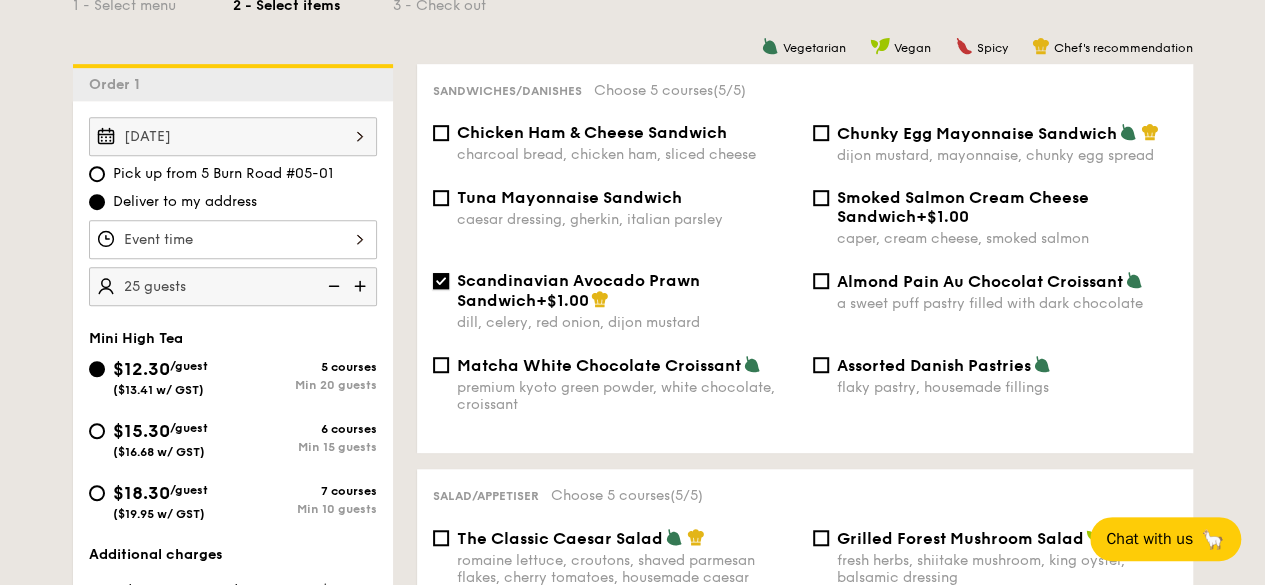 click on "Scandinavian Avocado Prawn Sandwich
+$1.00
dill, celery, red onion, dijon mustard" at bounding box center (441, 281) 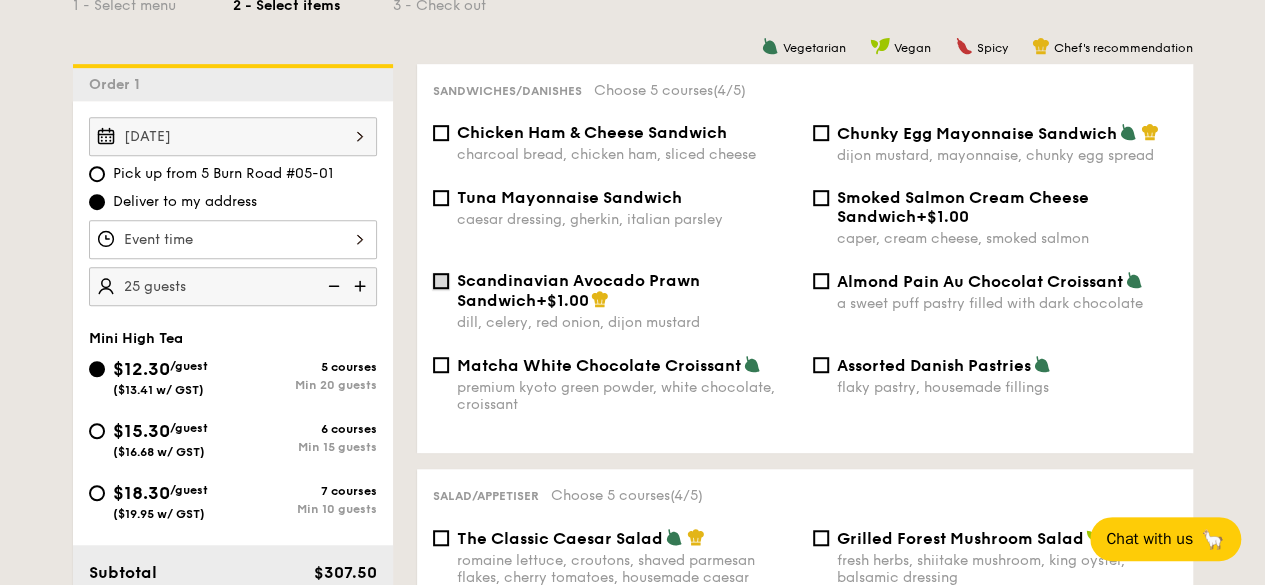 click on "Scandinavian Avocado Prawn Sandwich
+$1.00
dill, celery, red onion, dijon mustard" at bounding box center (441, 281) 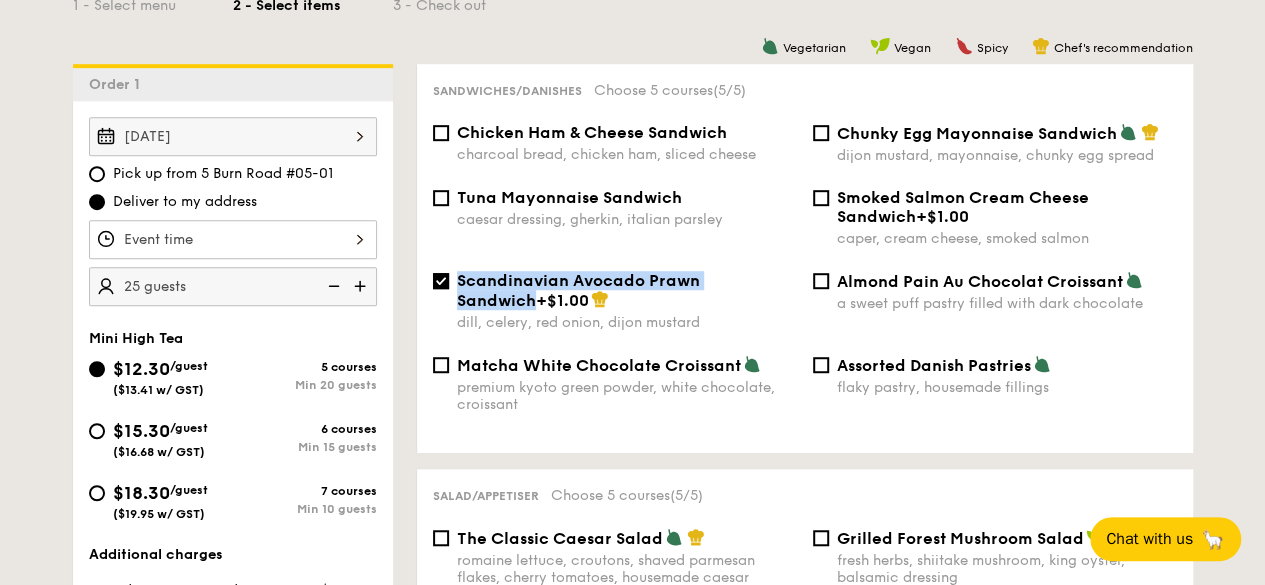 drag, startPoint x: 780, startPoint y: 287, endPoint x: 459, endPoint y: 283, distance: 321.02493 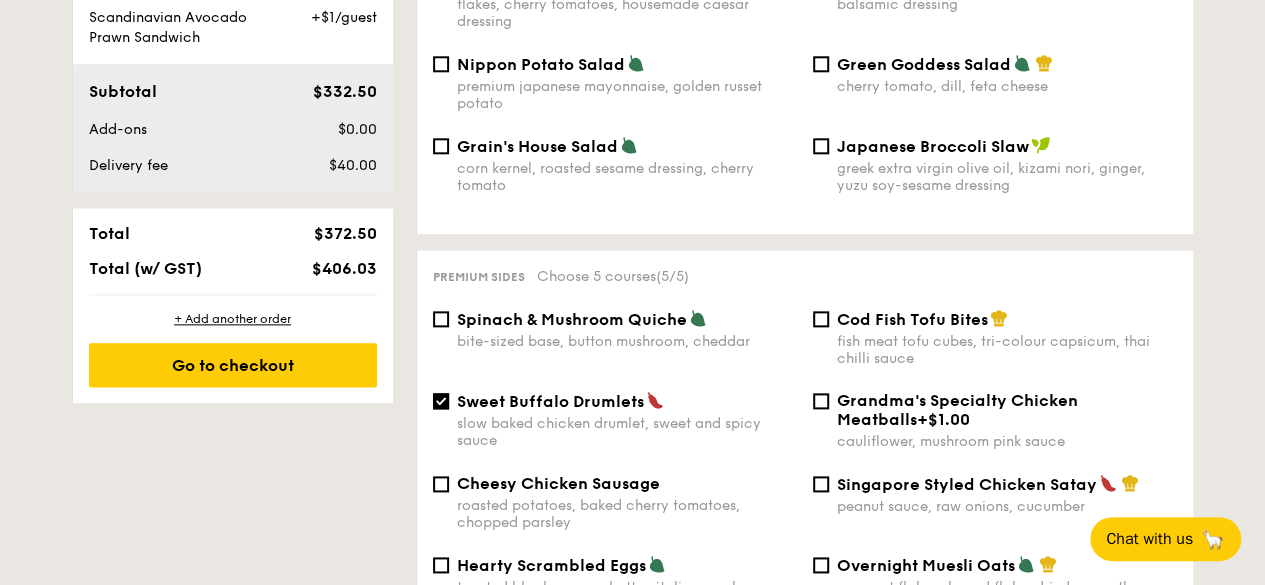 scroll, scrollTop: 1100, scrollLeft: 0, axis: vertical 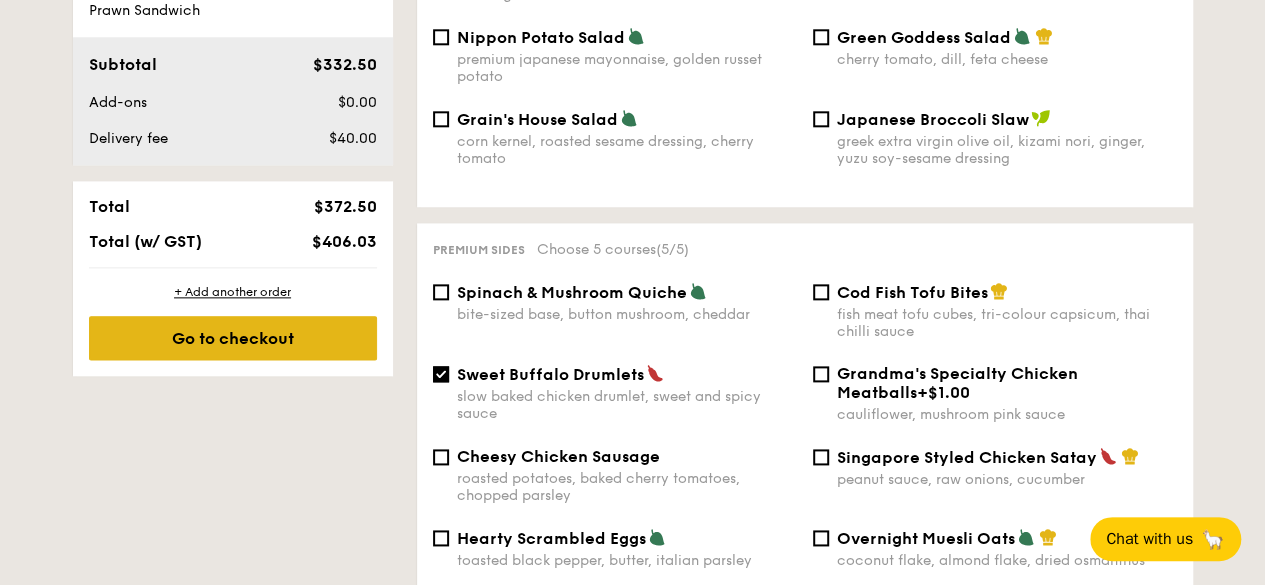 click on "Go to checkout" at bounding box center [233, 338] 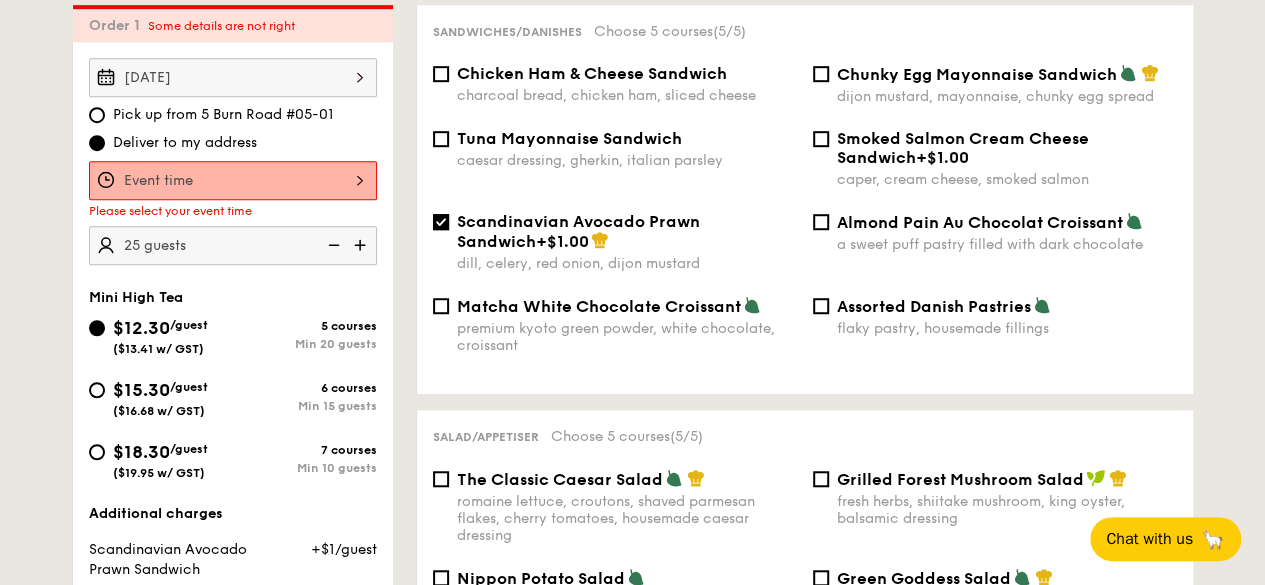 scroll, scrollTop: 534, scrollLeft: 0, axis: vertical 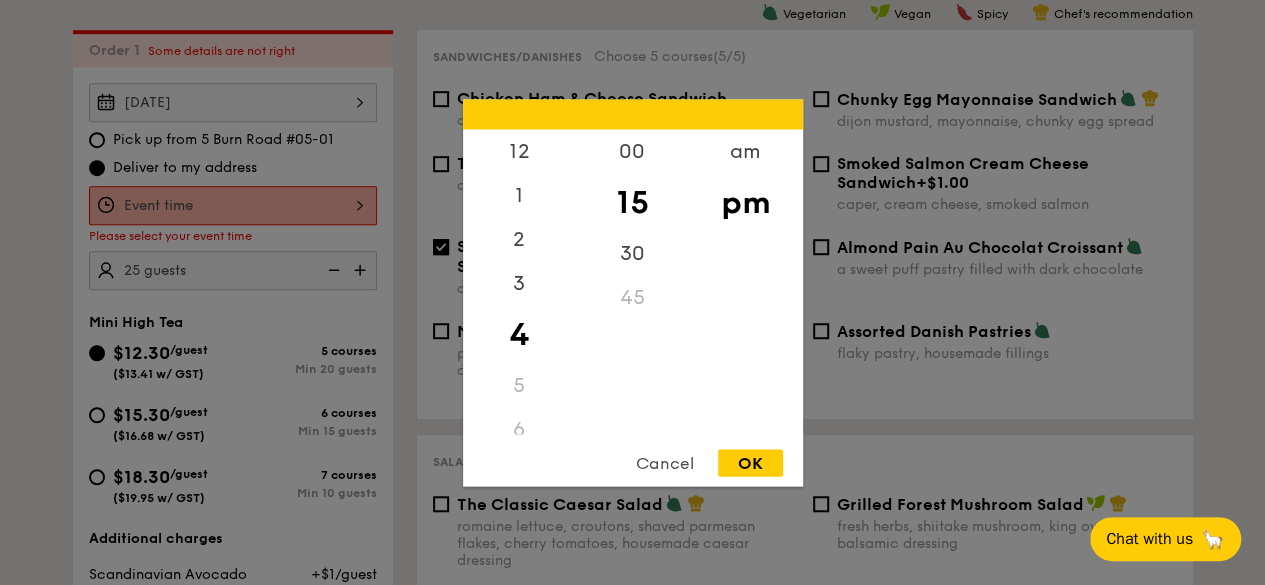 click on "12 1 2 3 4 5 6 7 8 9 10 11   00 15 30 45   am   pm   Cancel   OK" at bounding box center [233, 205] 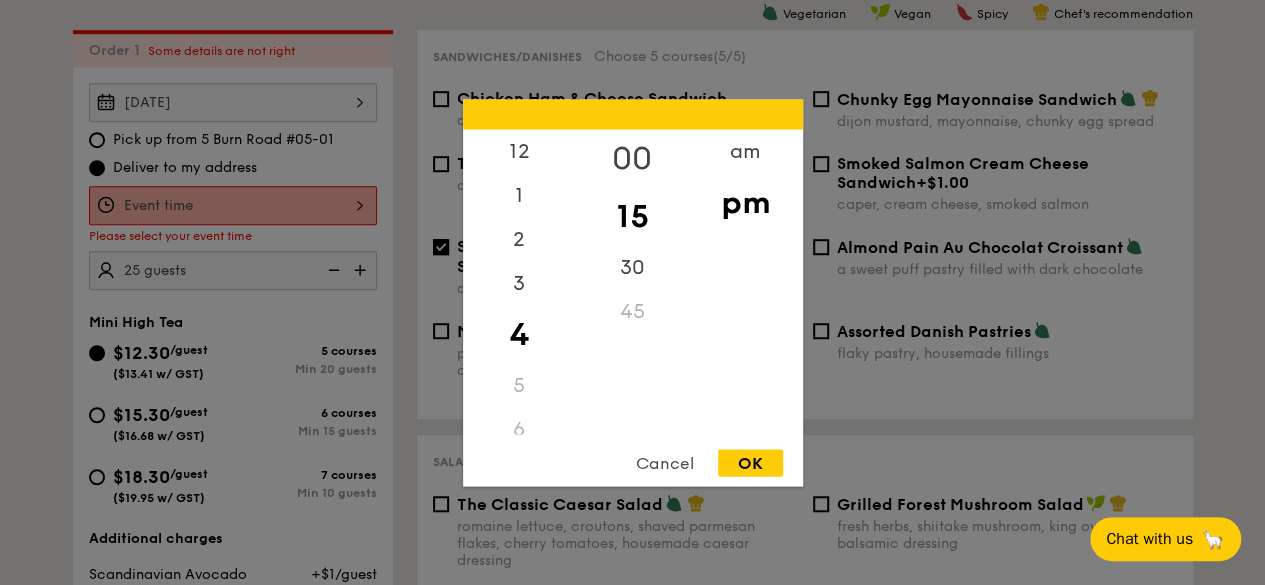 click on "00" at bounding box center [632, 158] 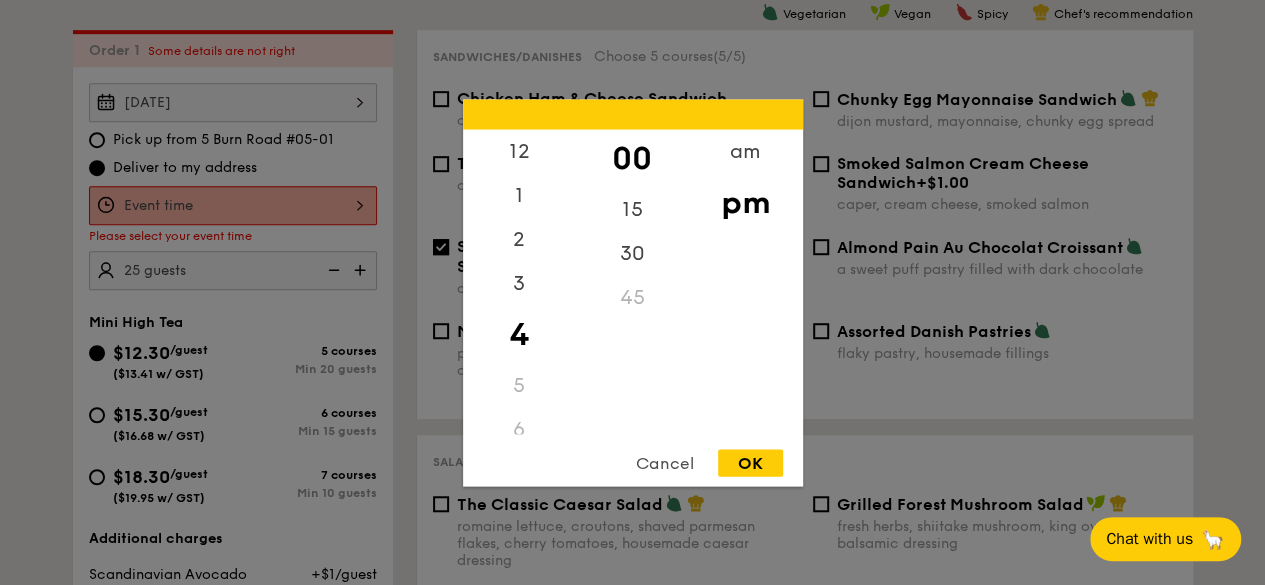 click on "OK" at bounding box center (750, 462) 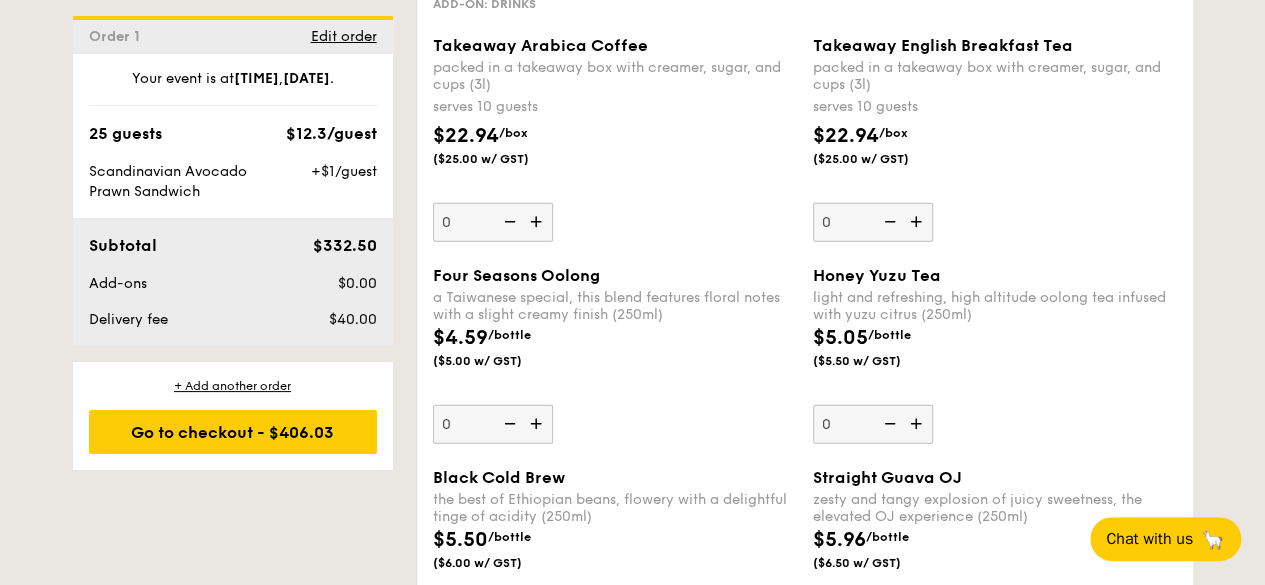 scroll, scrollTop: 2834, scrollLeft: 0, axis: vertical 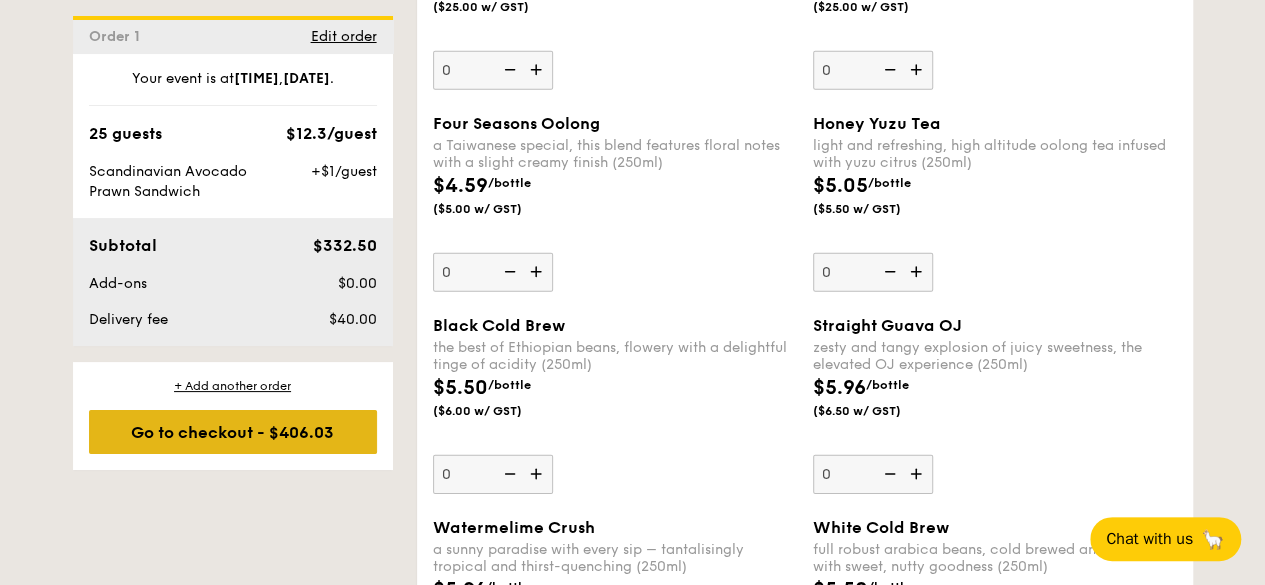 click on "Go to checkout
- $406.03" at bounding box center [233, 432] 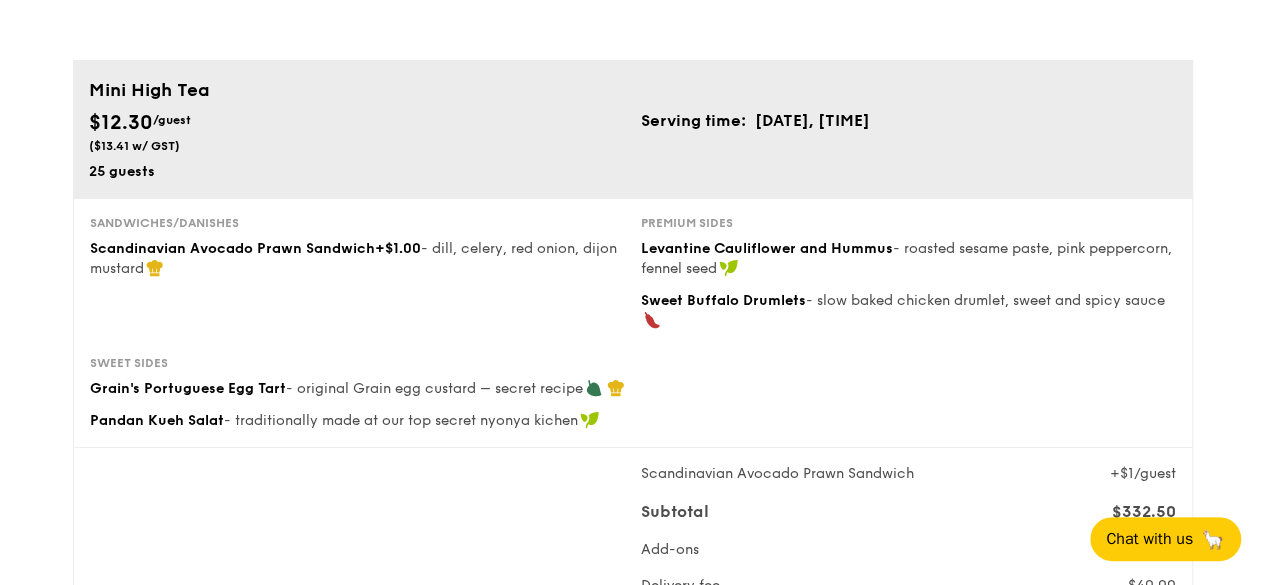 scroll, scrollTop: 0, scrollLeft: 0, axis: both 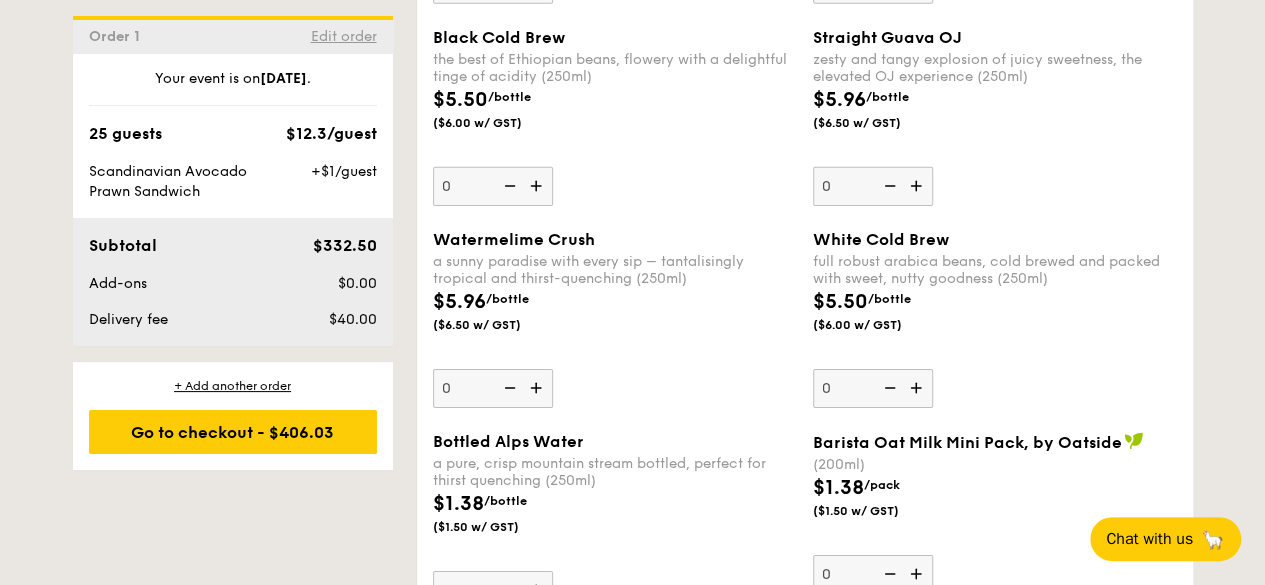 click on "Edit order" at bounding box center (344, 36) 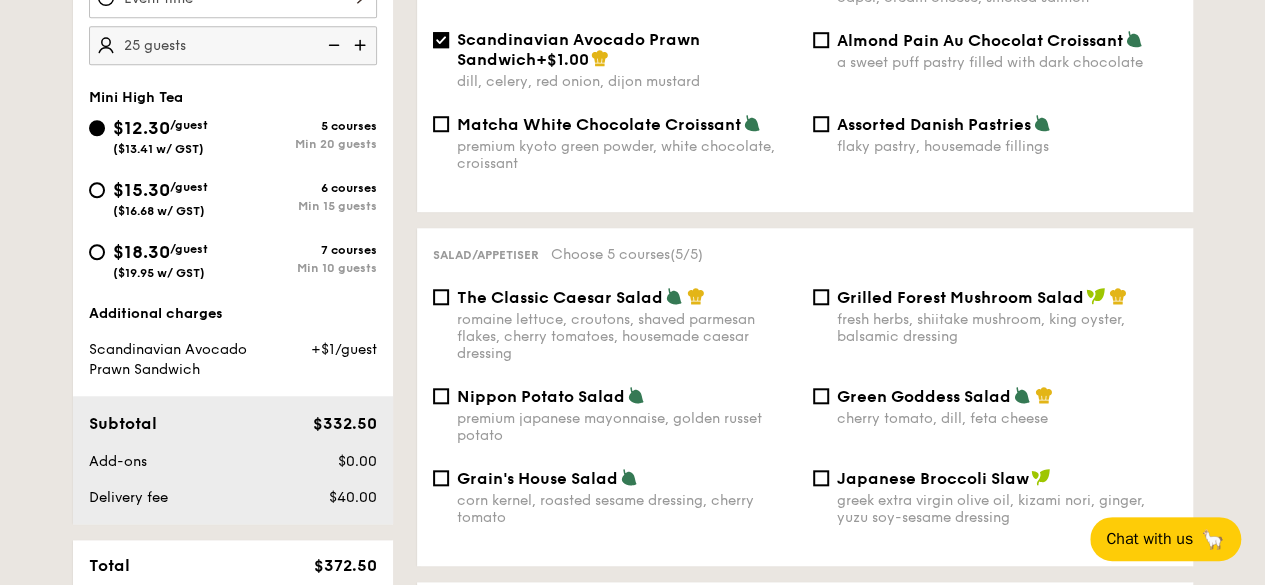 scroll, scrollTop: 534, scrollLeft: 0, axis: vertical 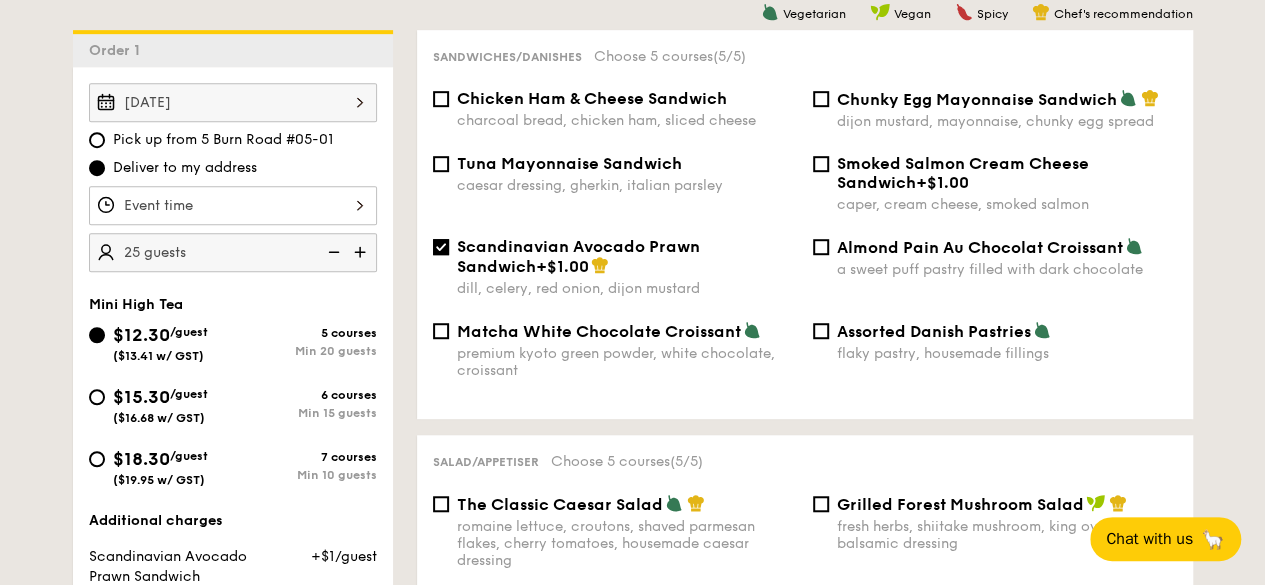 click at bounding box center [332, 252] 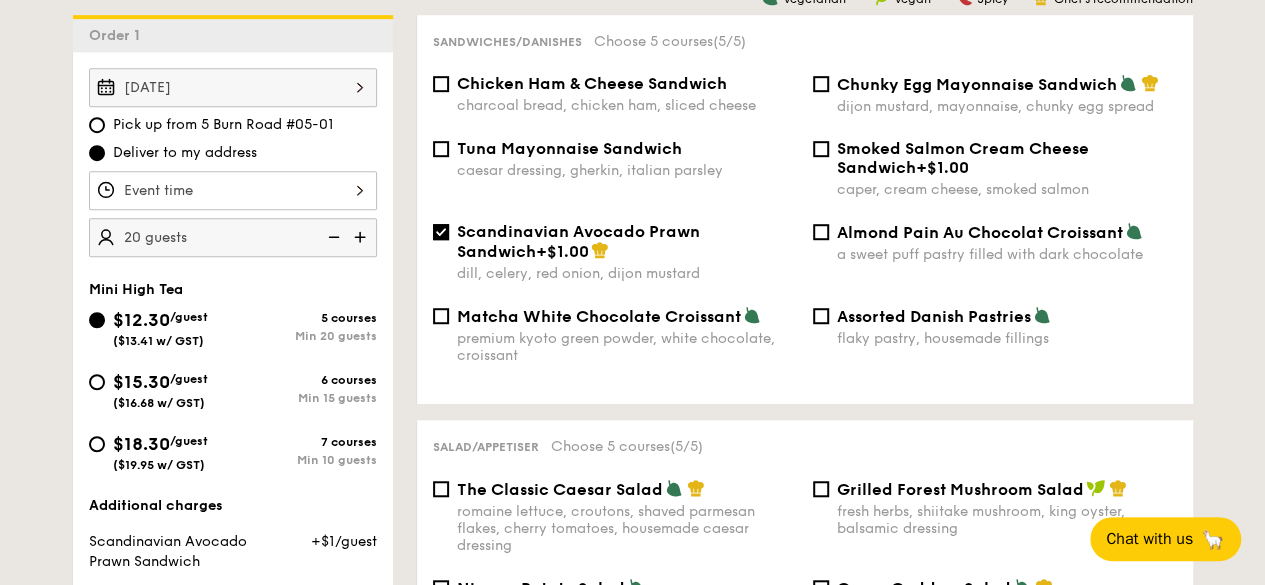 scroll, scrollTop: 534, scrollLeft: 0, axis: vertical 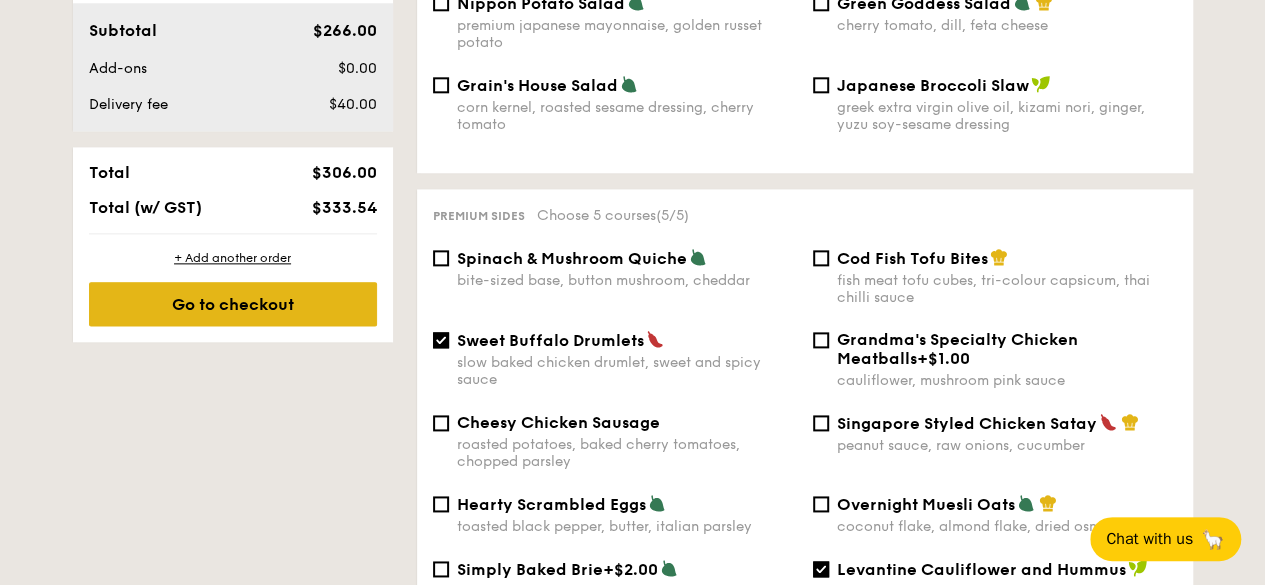 click on "Go to checkout" at bounding box center [233, 304] 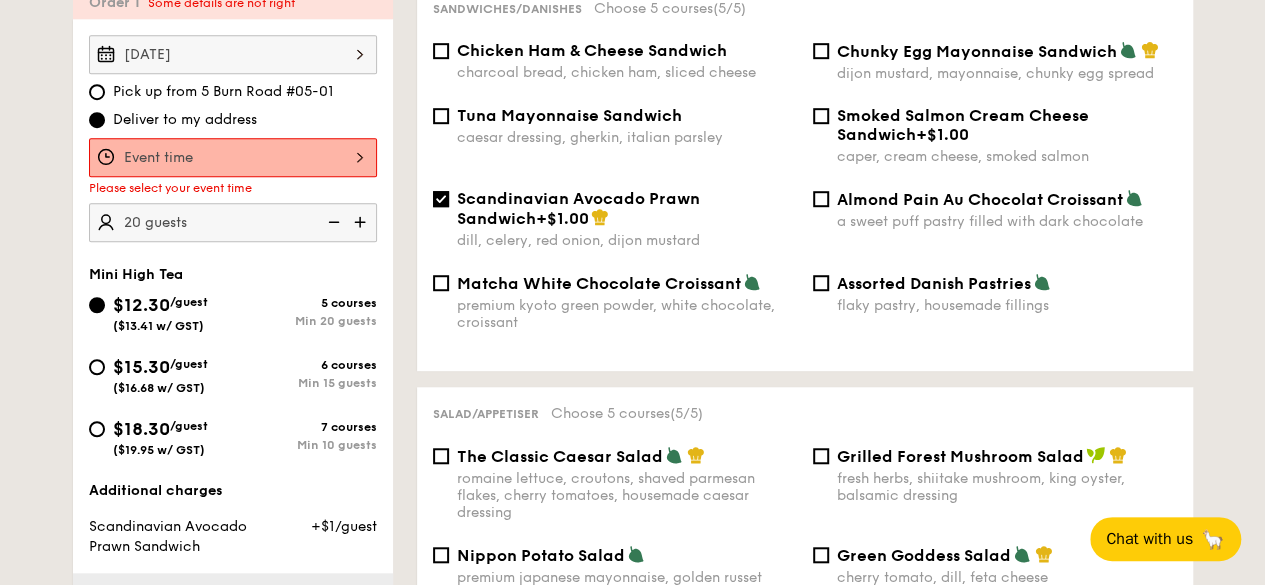 scroll, scrollTop: 534, scrollLeft: 0, axis: vertical 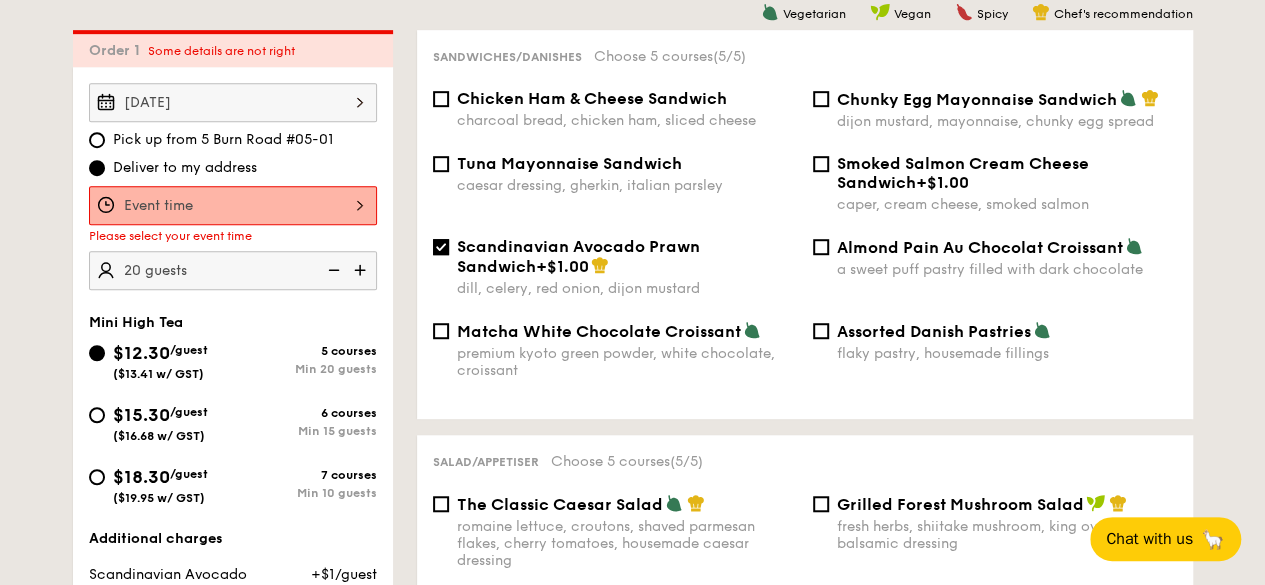 click at bounding box center (233, 205) 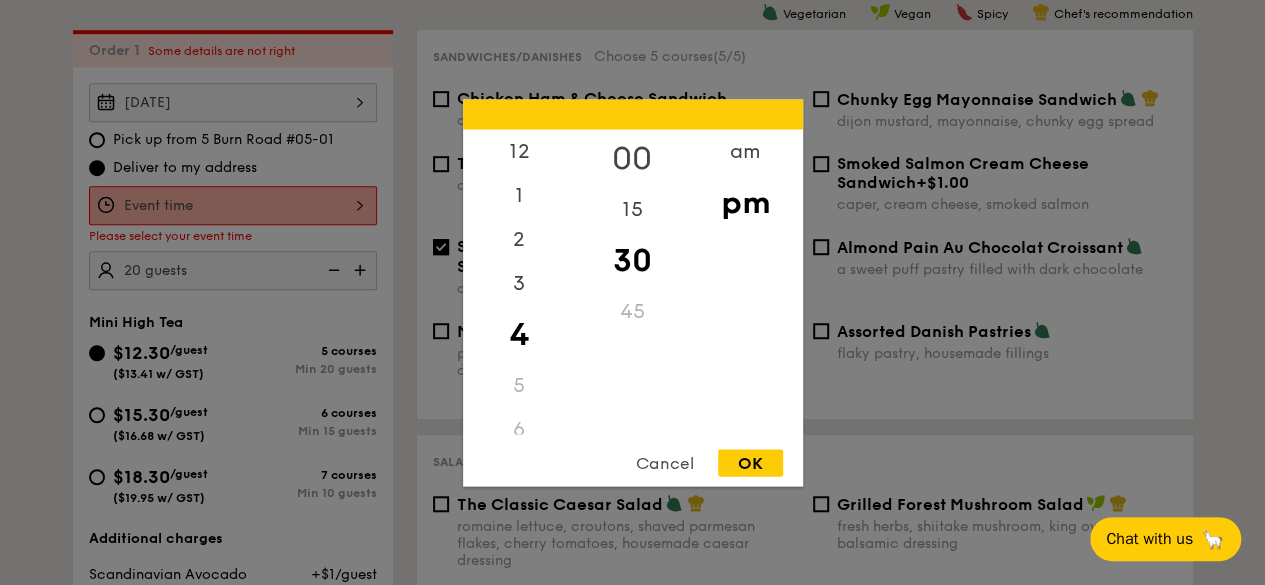click on "00" at bounding box center [632, 158] 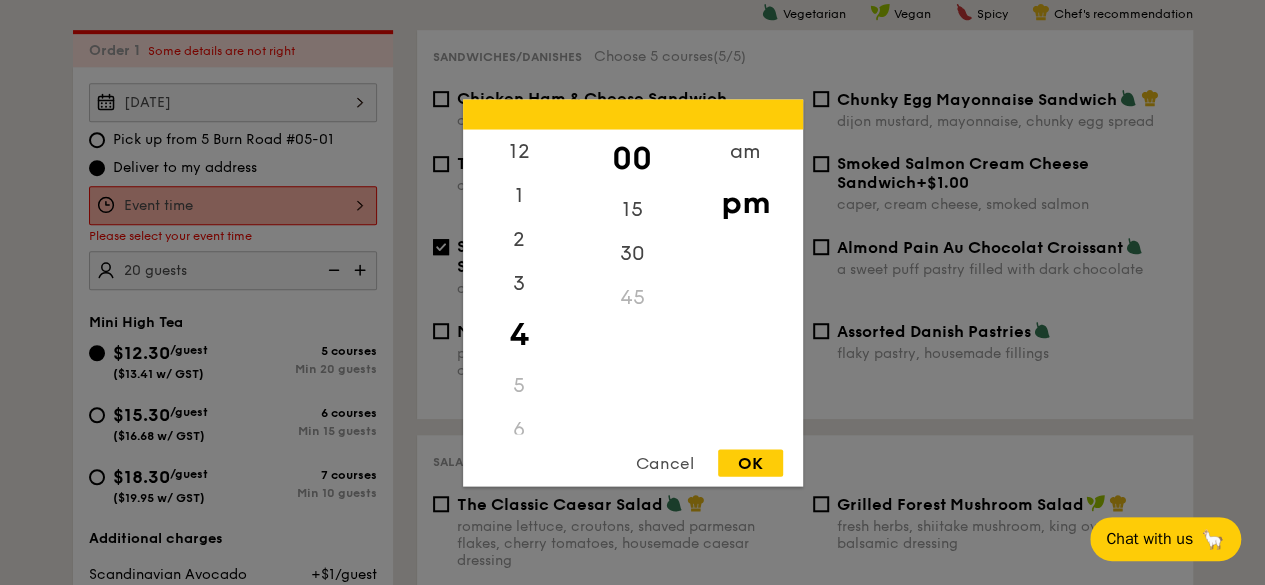 click on "OK" at bounding box center [750, 462] 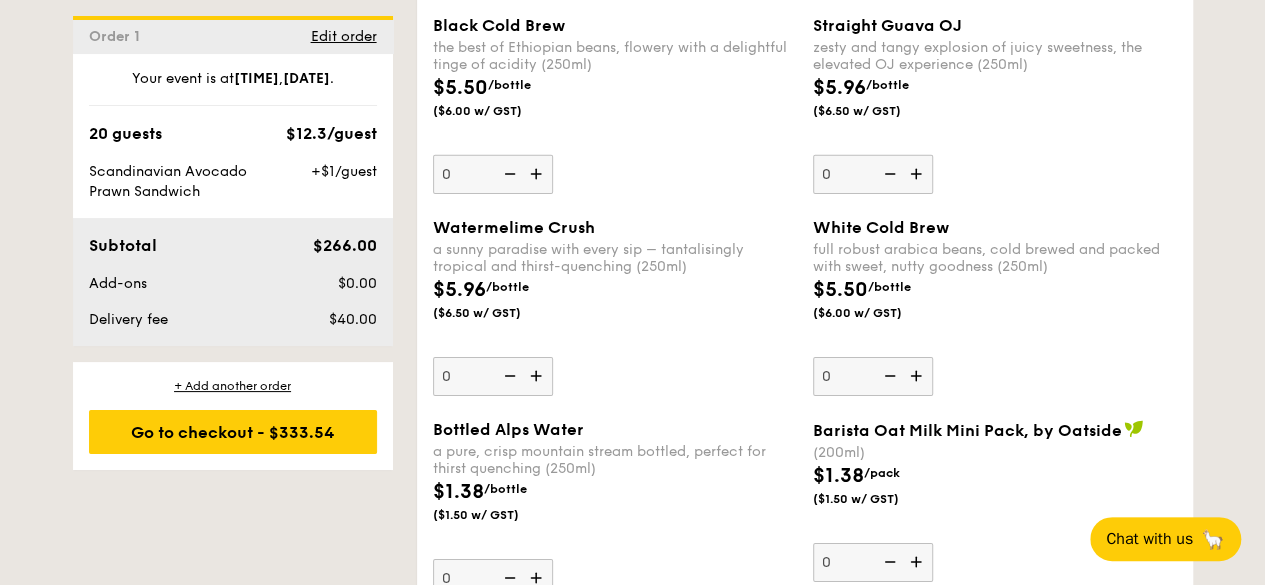 scroll, scrollTop: 3334, scrollLeft: 0, axis: vertical 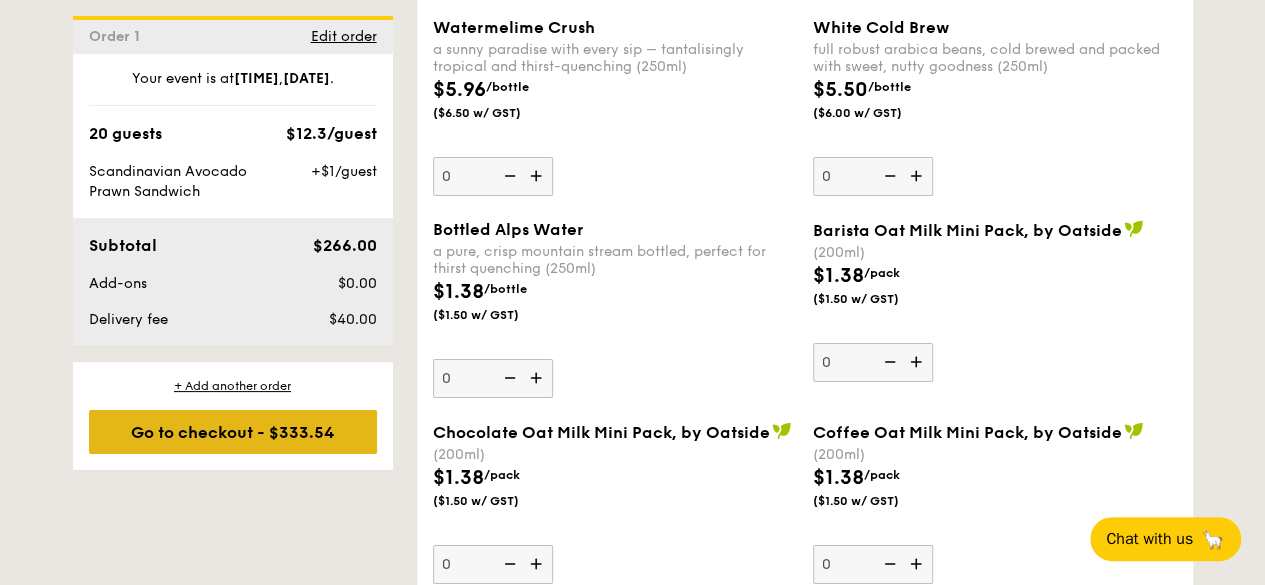 click on "Go to checkout
- $333.54" at bounding box center (233, 432) 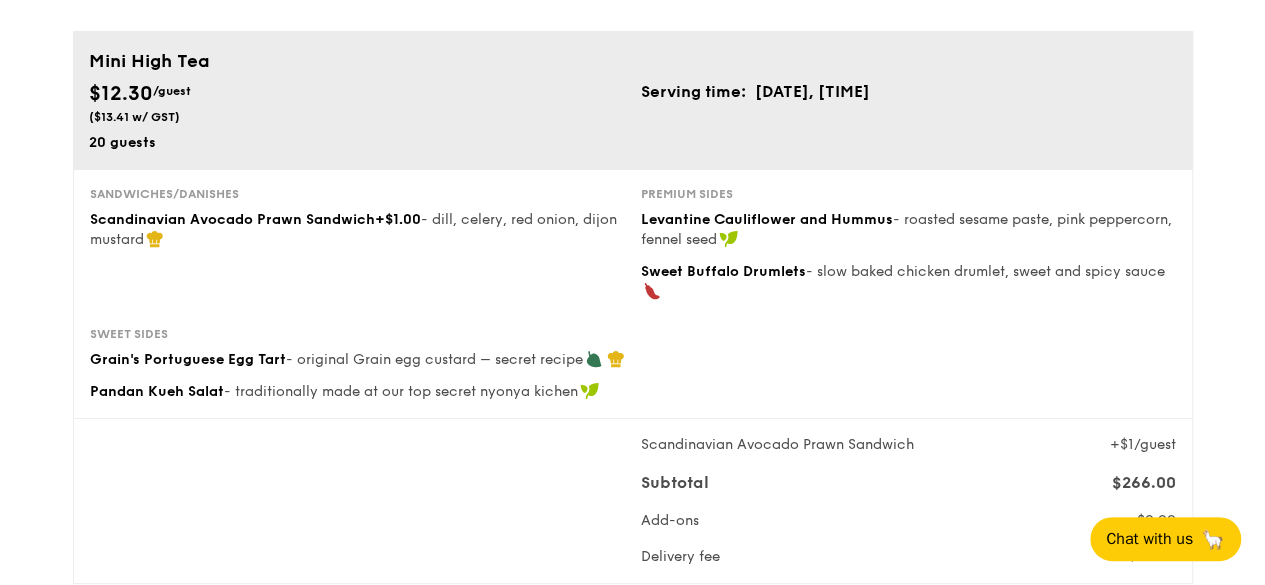 scroll, scrollTop: 100, scrollLeft: 0, axis: vertical 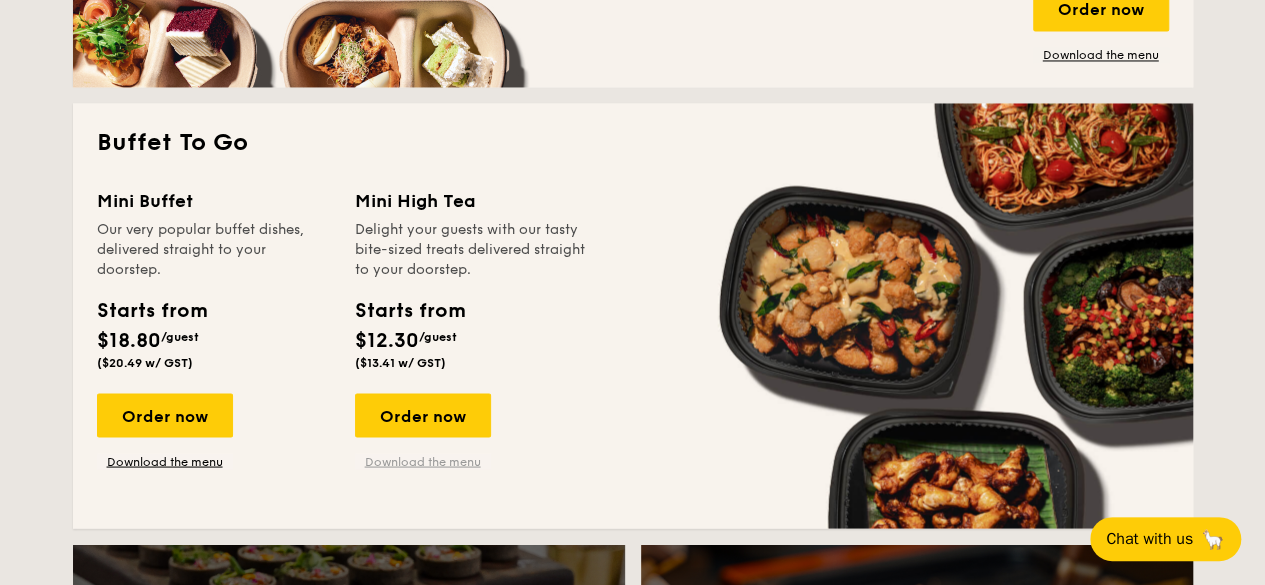 click on "Download the menu" at bounding box center [423, 461] 